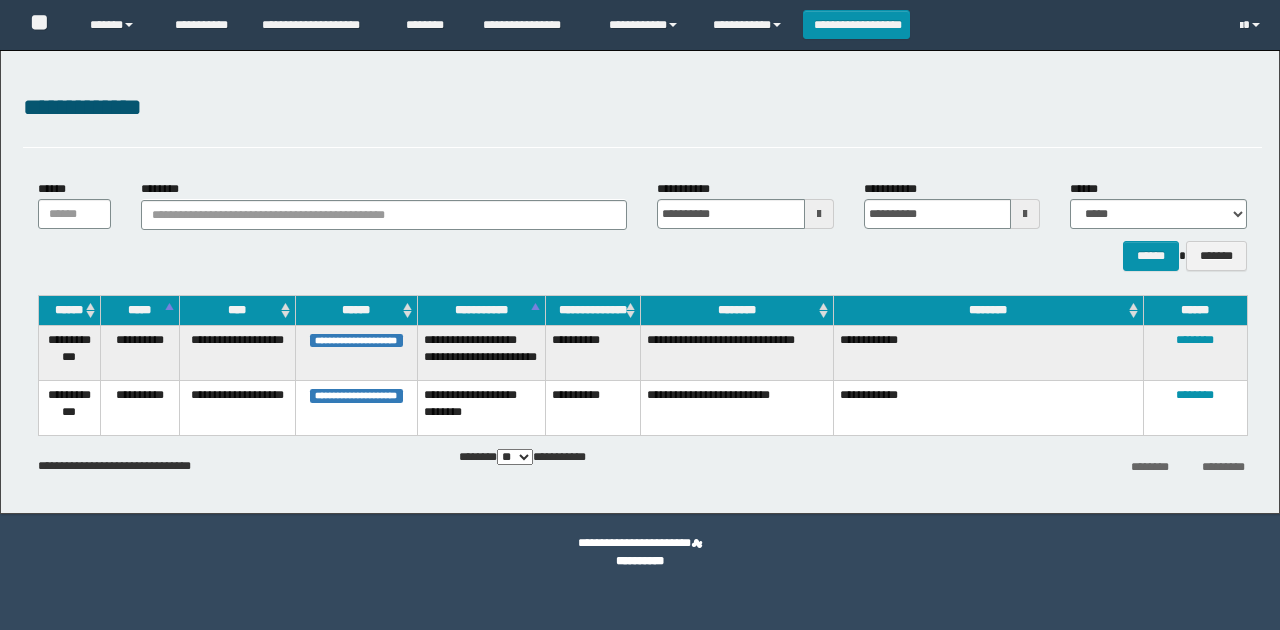 scroll, scrollTop: 0, scrollLeft: 0, axis: both 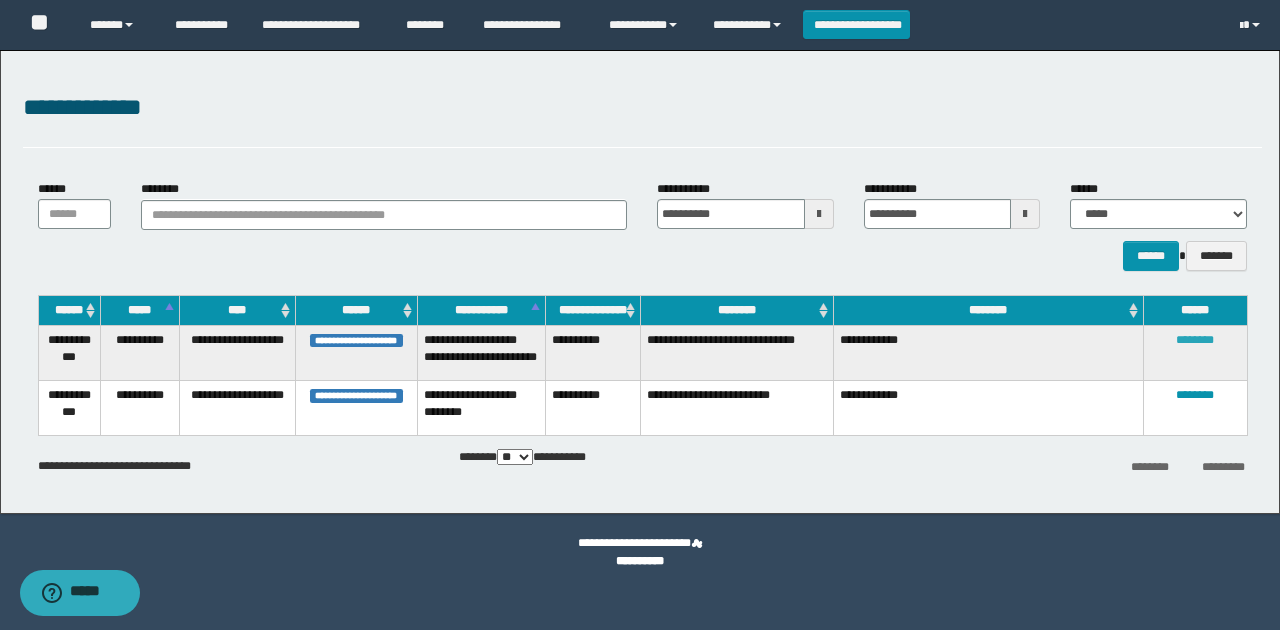 click on "********" at bounding box center [1195, 340] 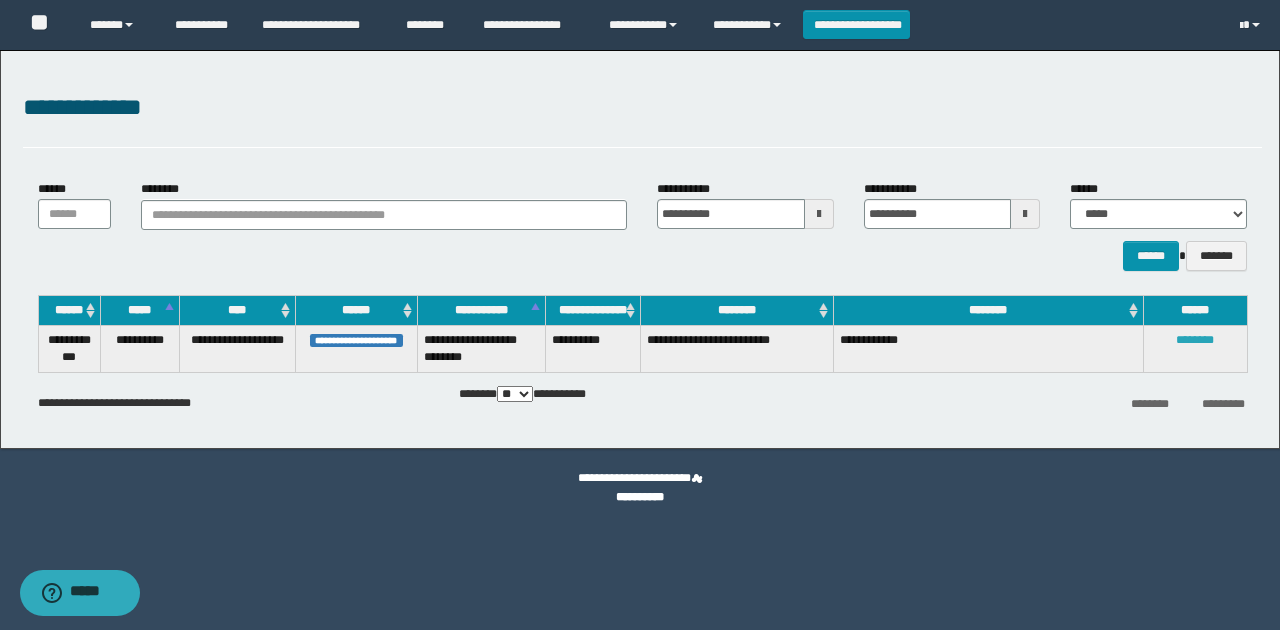 click on "********" at bounding box center [1195, 340] 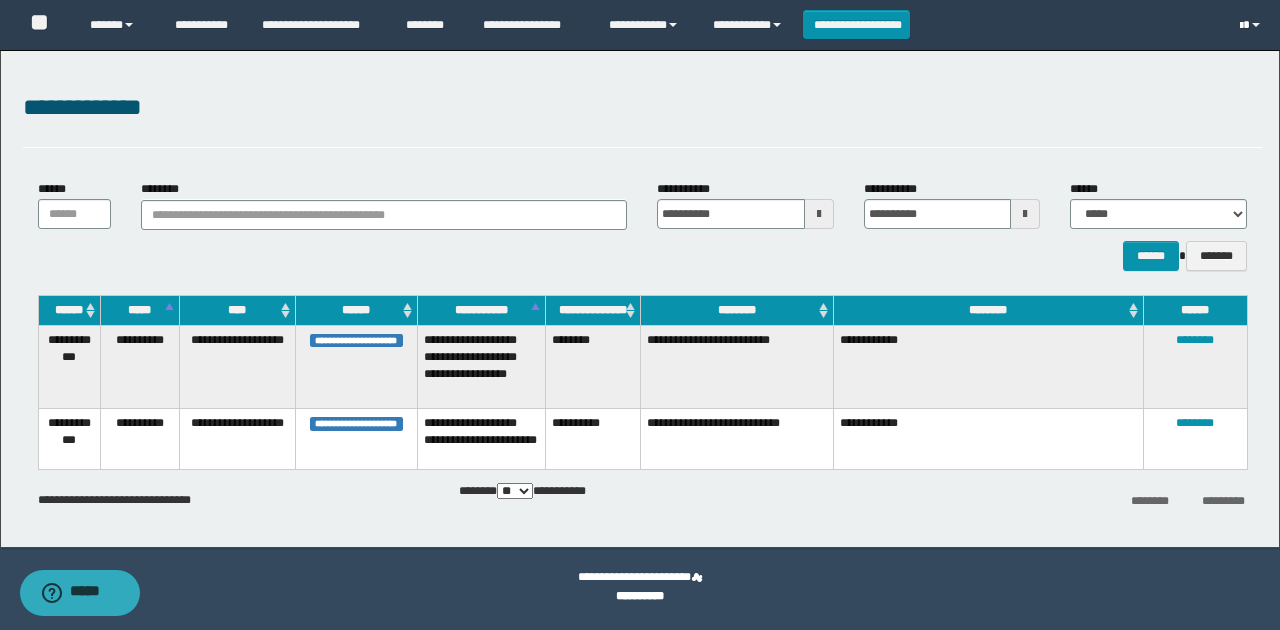 drag, startPoint x: 1264, startPoint y: 28, endPoint x: 1235, endPoint y: 47, distance: 34.669872 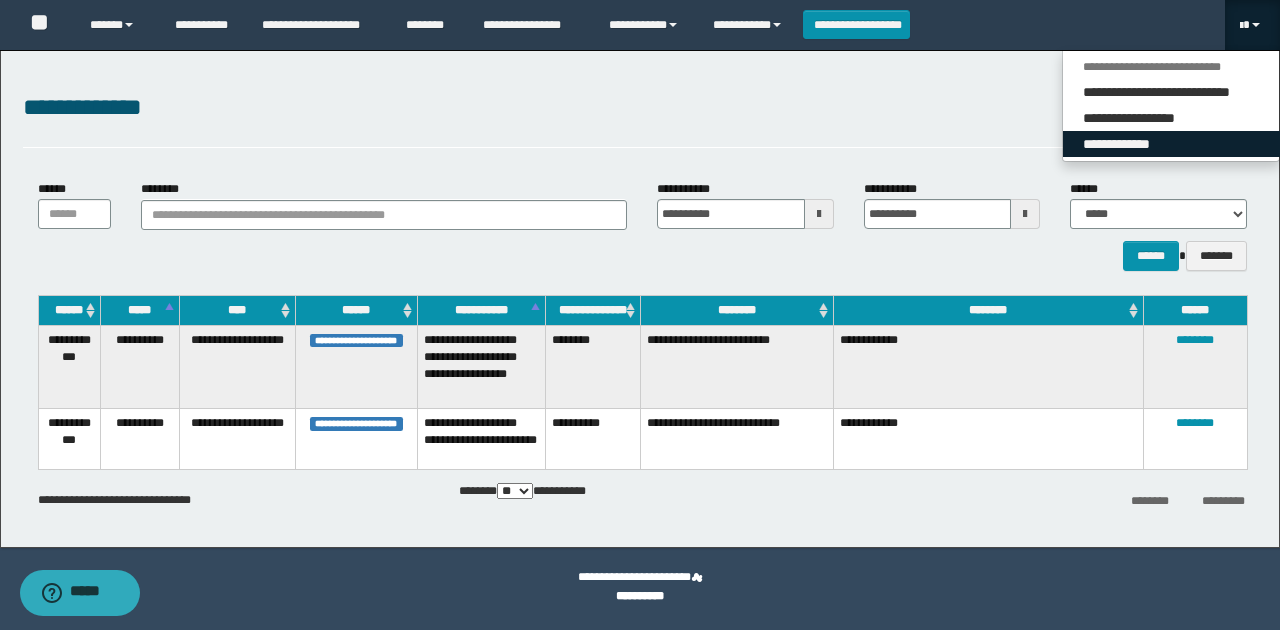 click on "**********" at bounding box center (1171, 144) 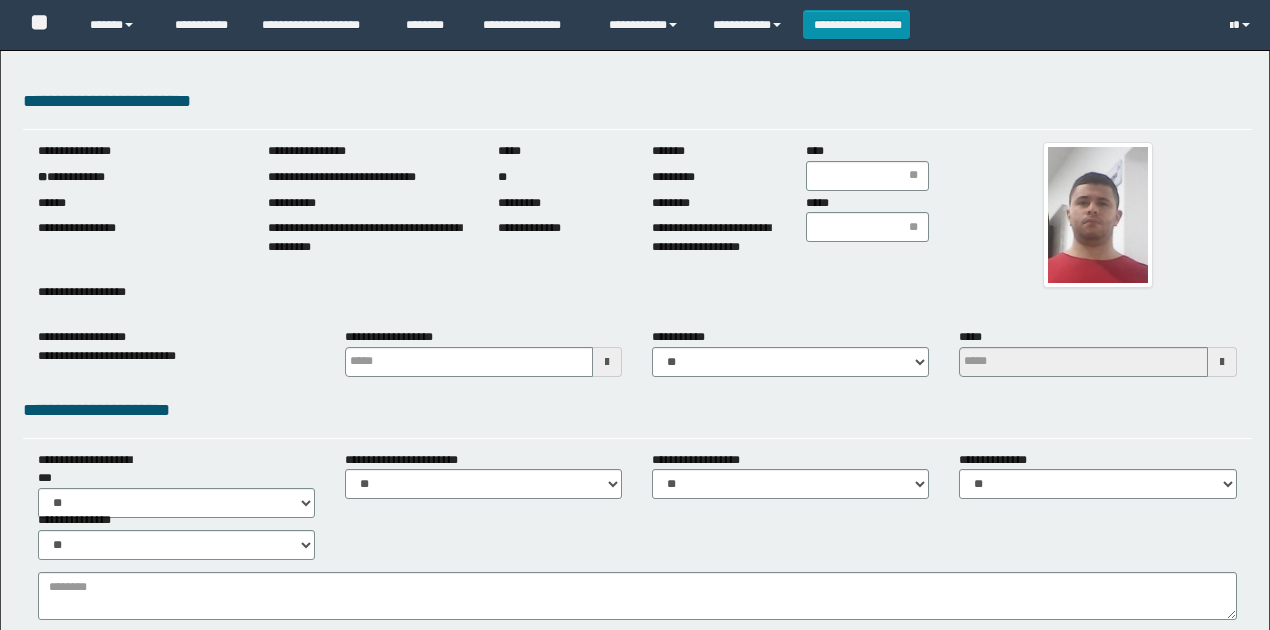 scroll, scrollTop: 0, scrollLeft: 0, axis: both 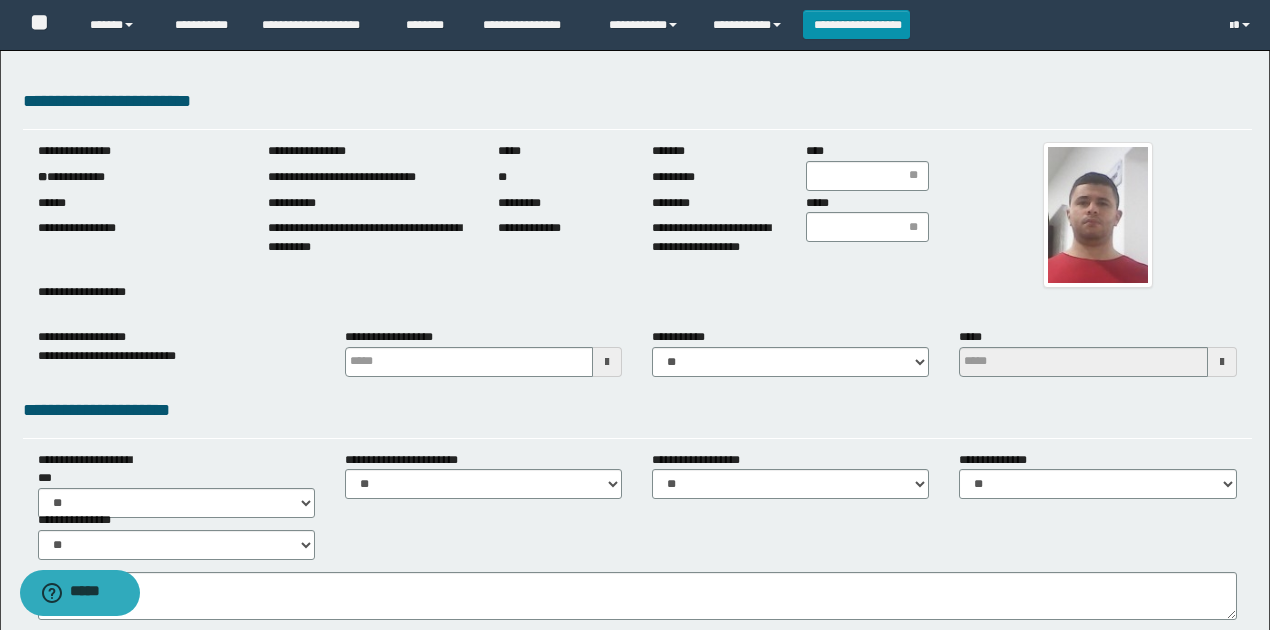 click on "**********" at bounding box center (138, 220) 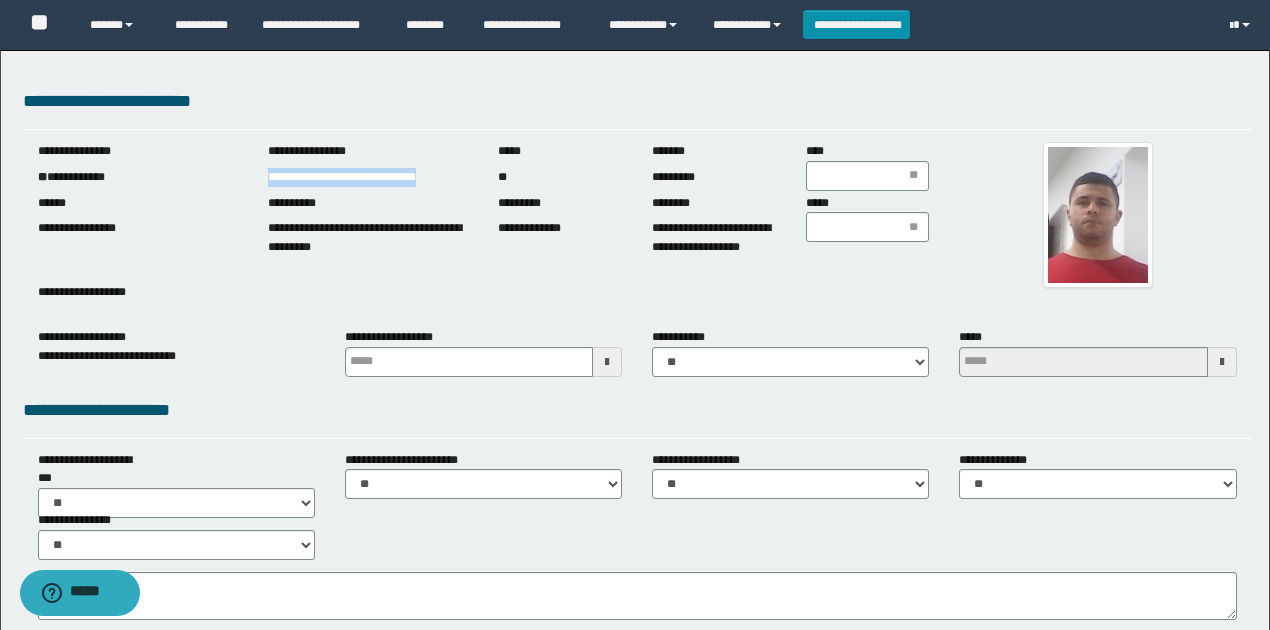 drag, startPoint x: 265, startPoint y: 179, endPoint x: 468, endPoint y: 179, distance: 203 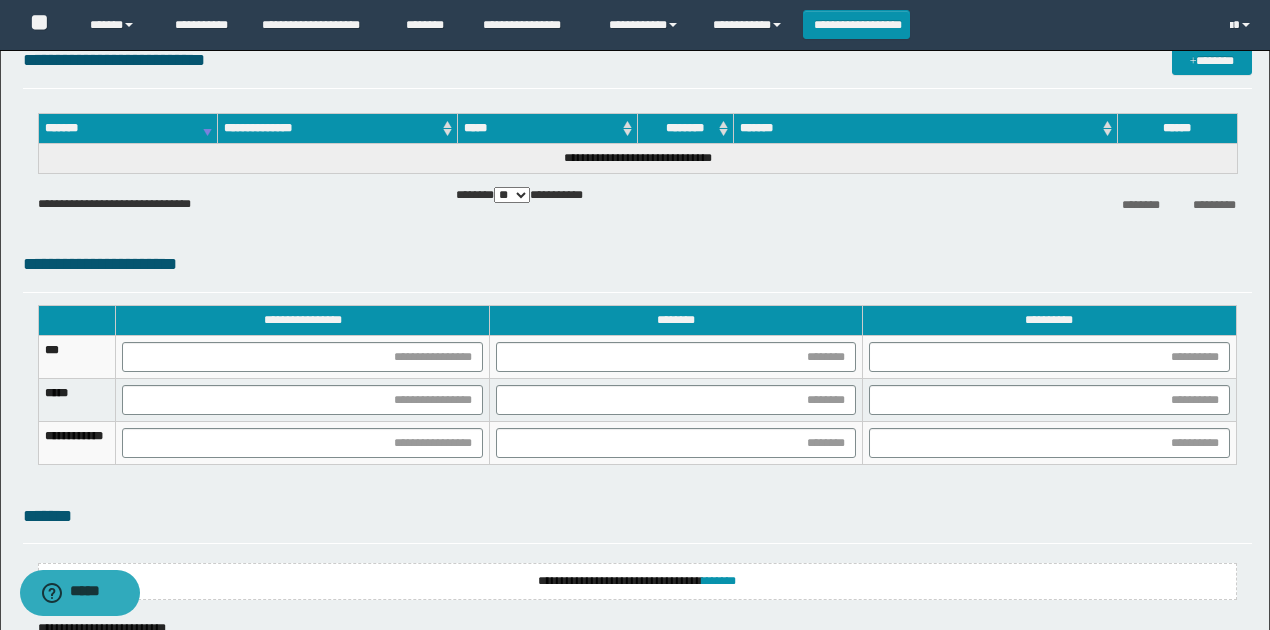 scroll, scrollTop: 1369, scrollLeft: 0, axis: vertical 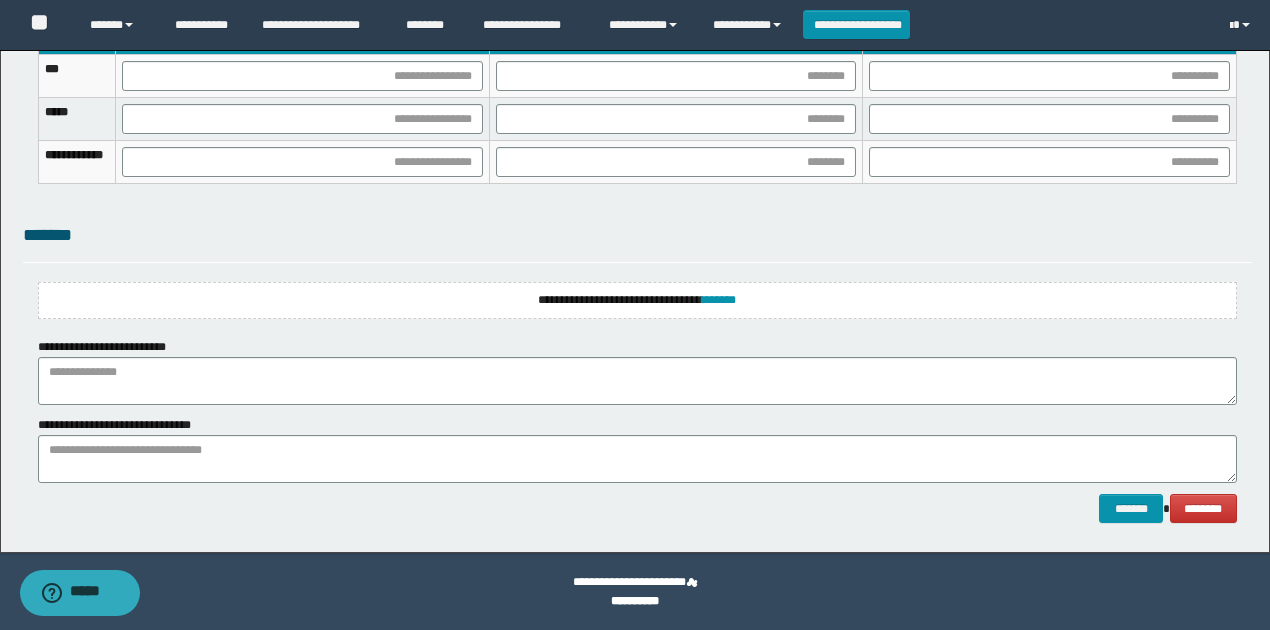click on "**********" at bounding box center (637, 300) 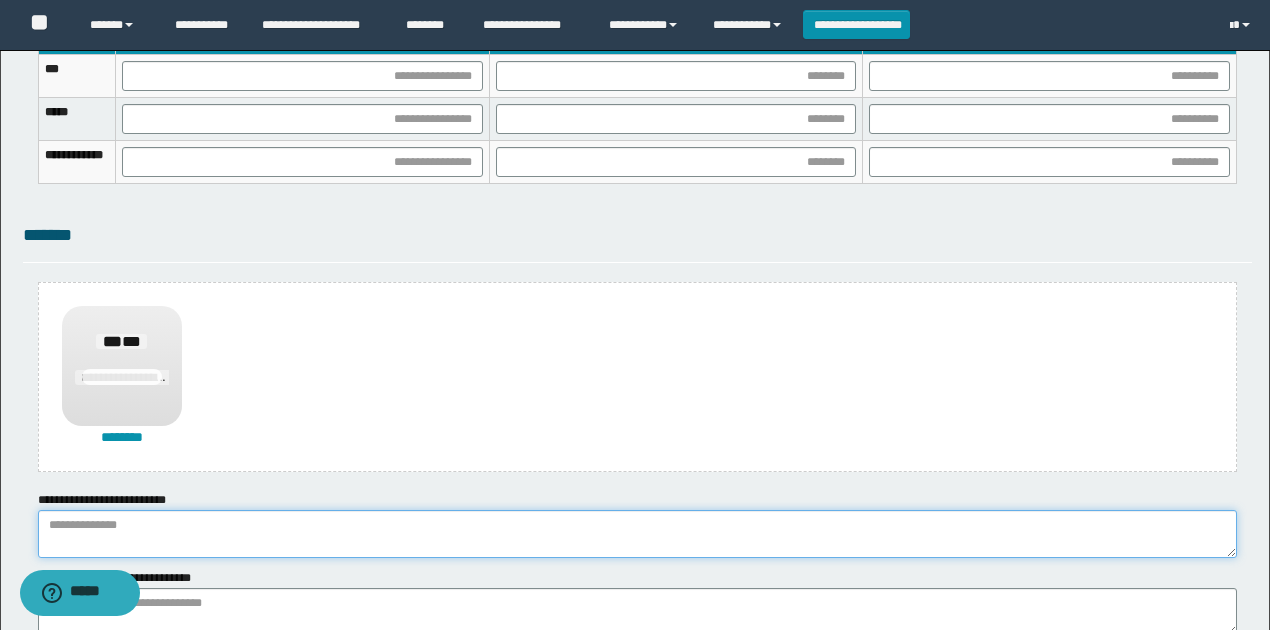 paste on "**********" 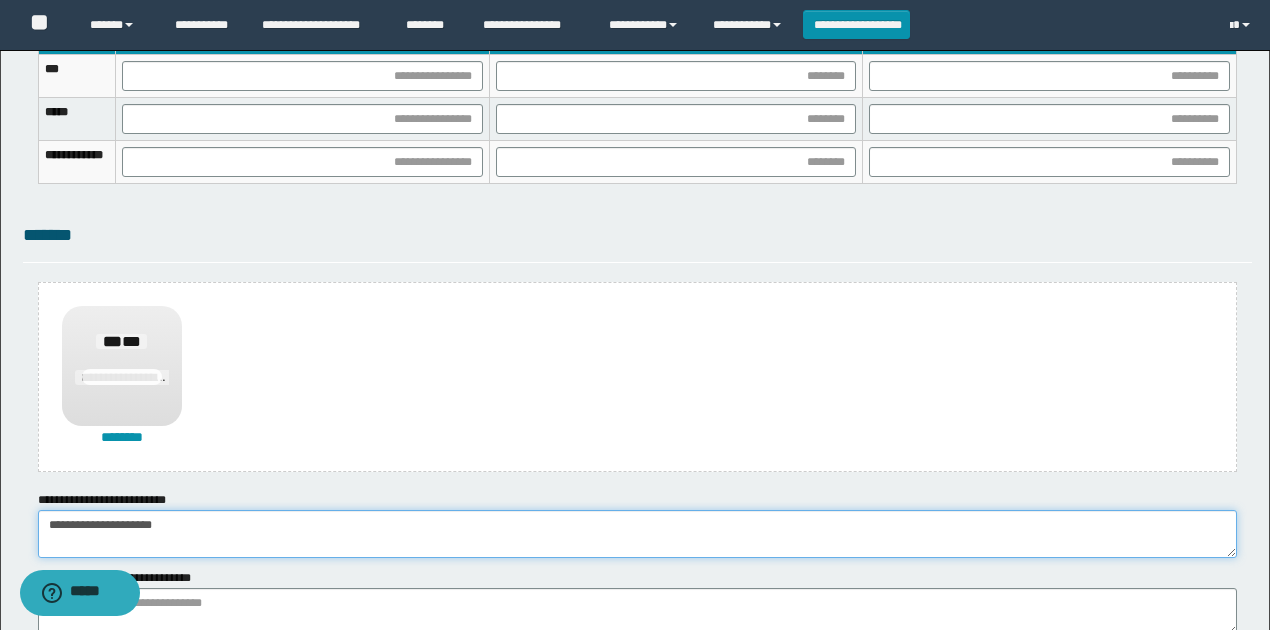 click on "**********" at bounding box center [637, 534] 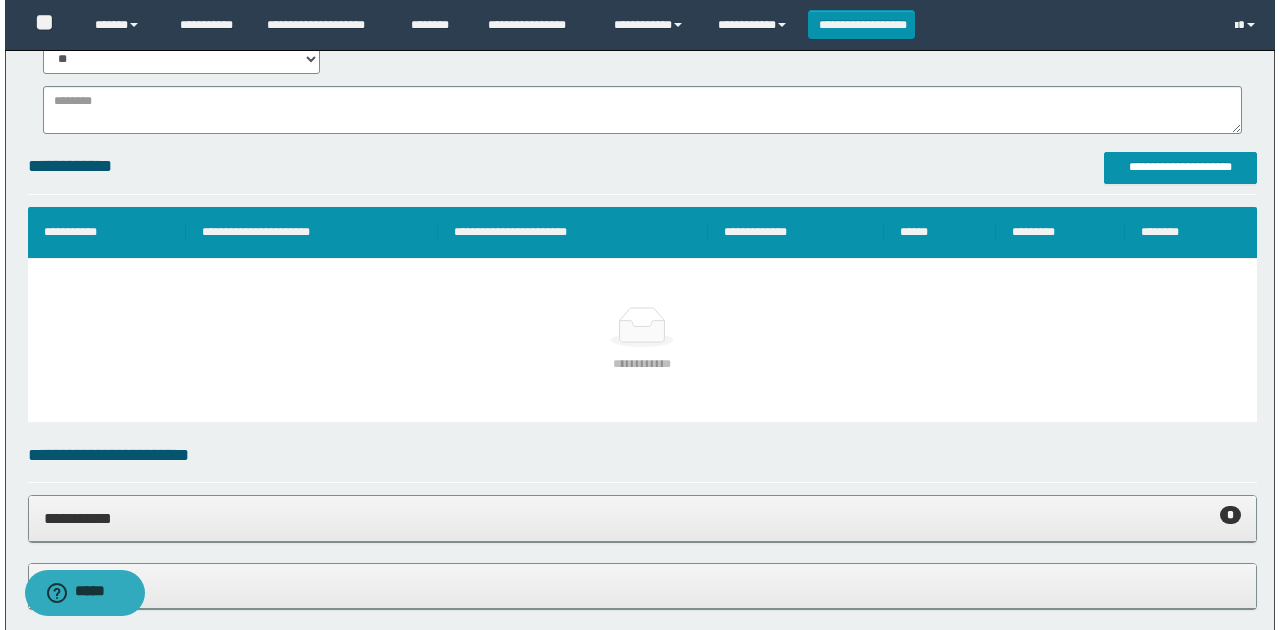 scroll, scrollTop: 502, scrollLeft: 0, axis: vertical 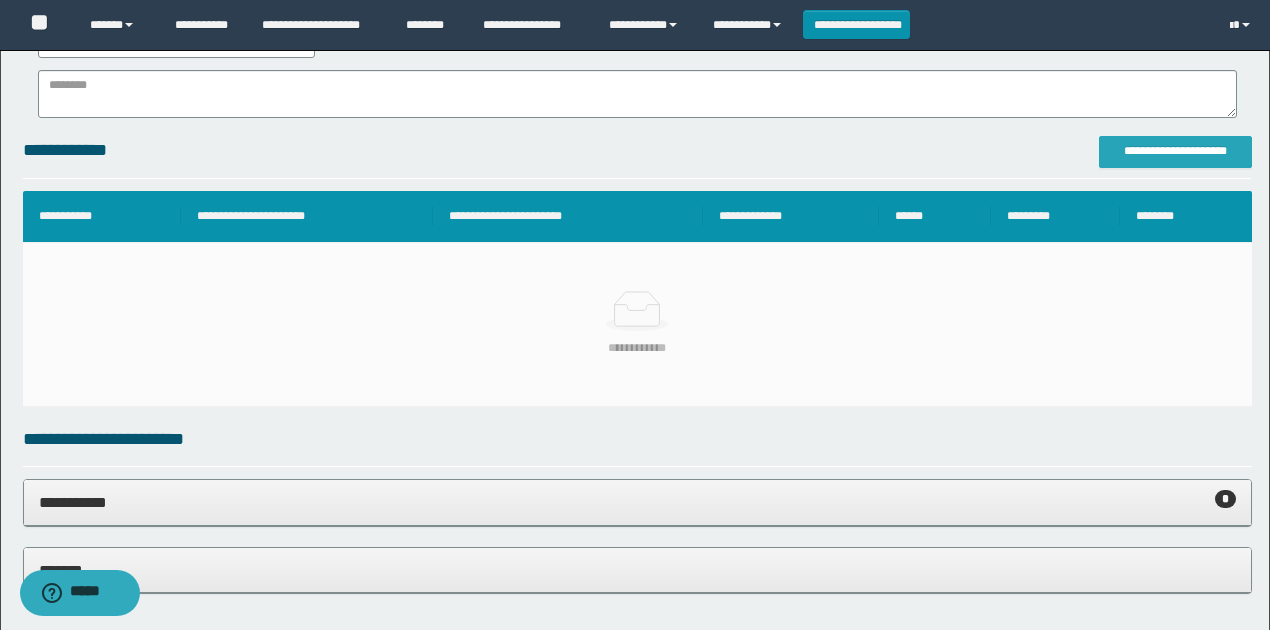 type on "**********" 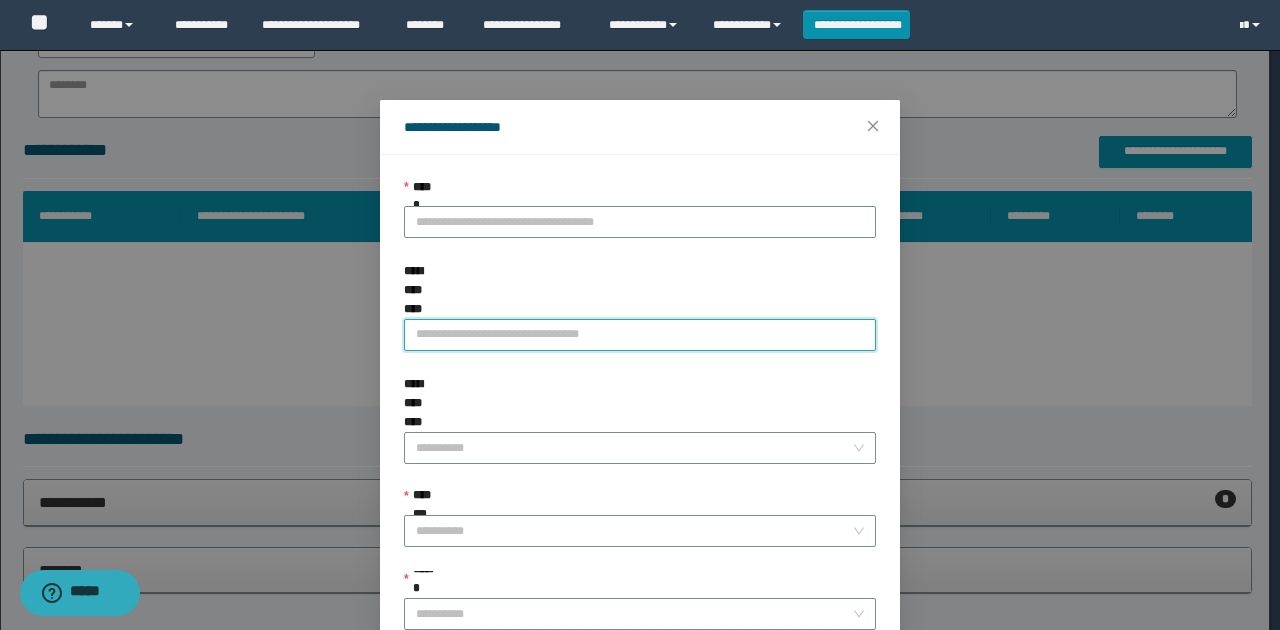 paste on "**********" 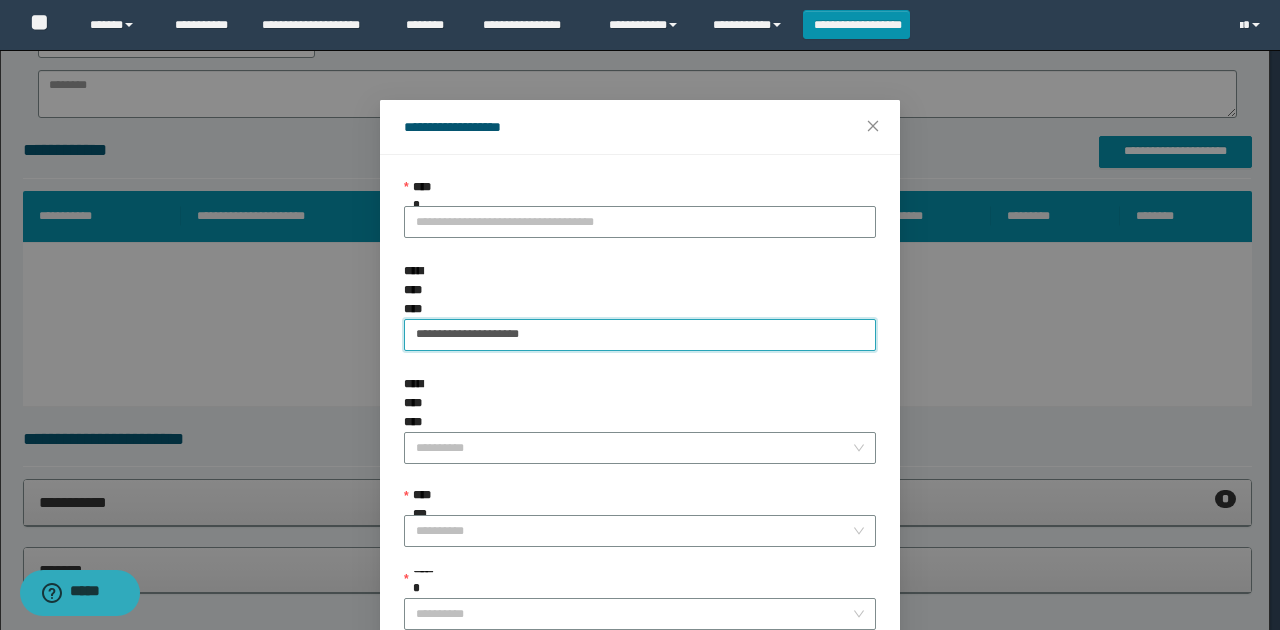 click on "**********" at bounding box center [640, 335] 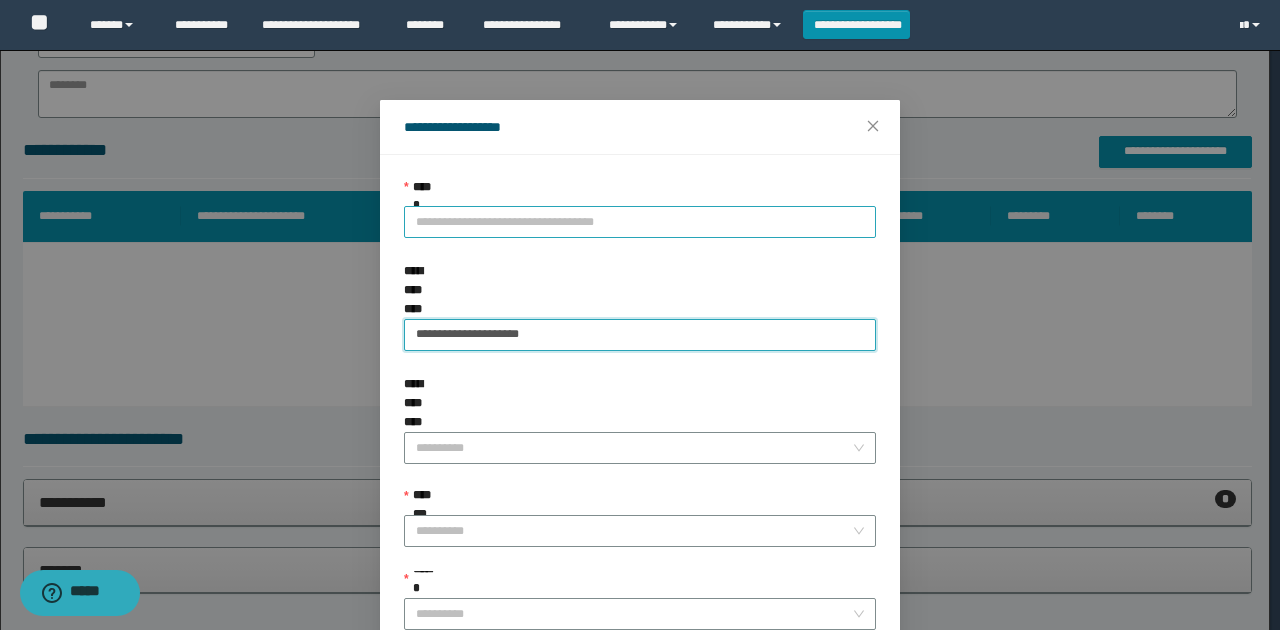 type on "**********" 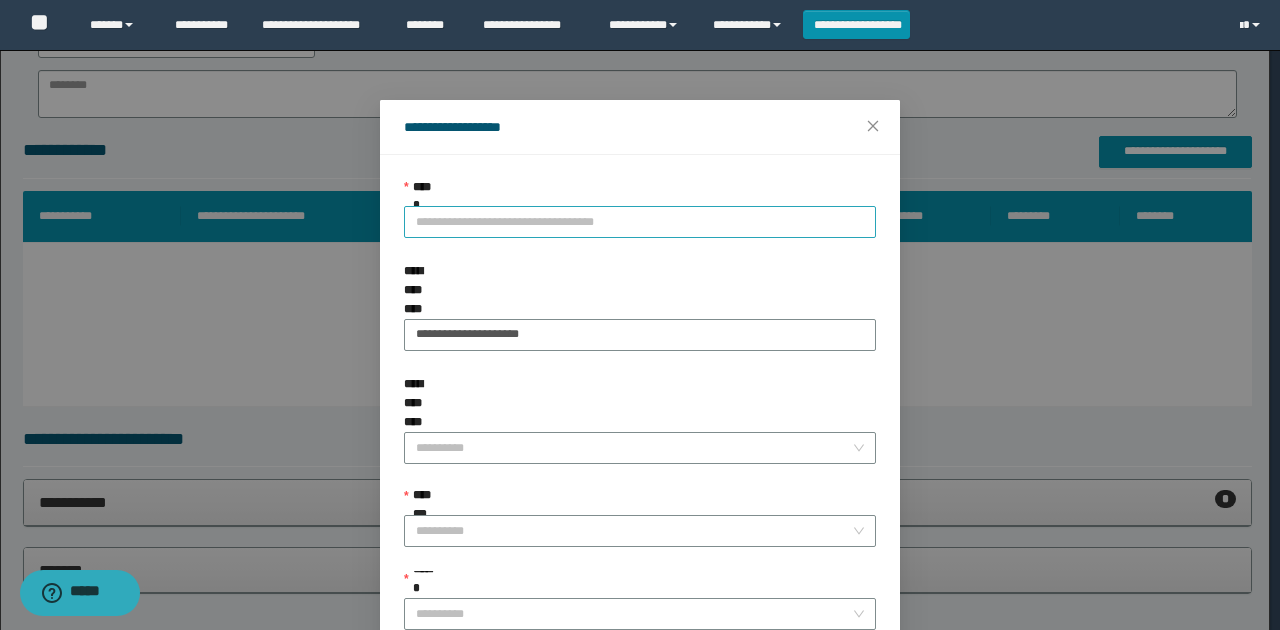 click on "**********" at bounding box center (640, 222) 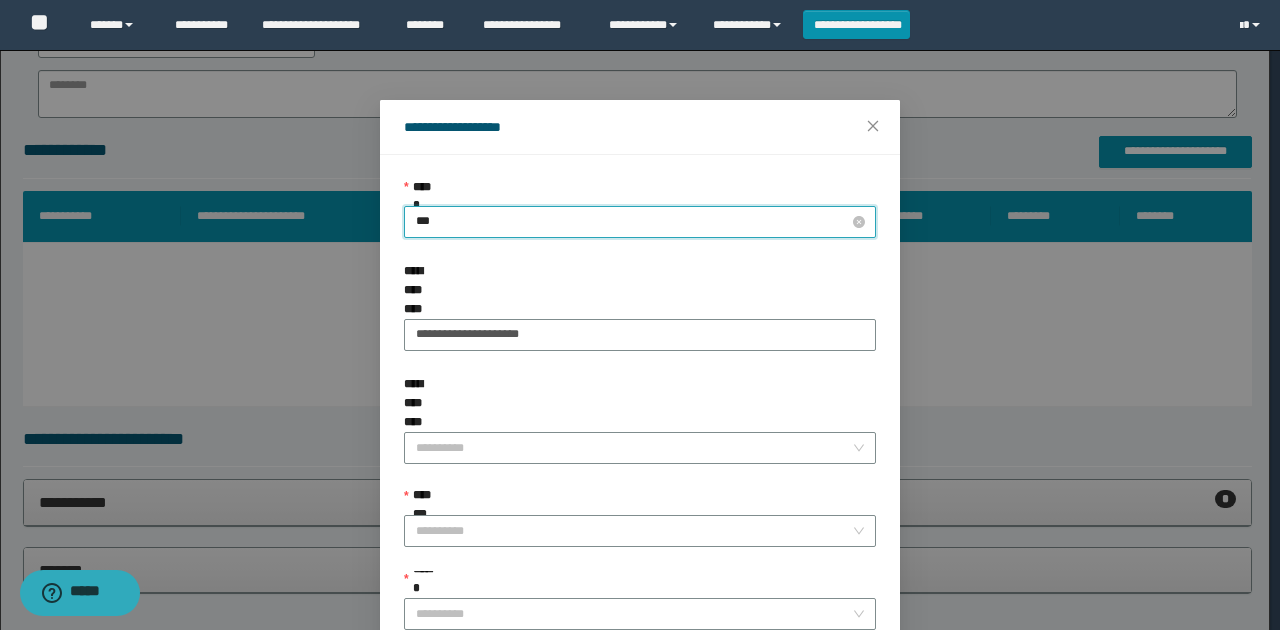 type on "****" 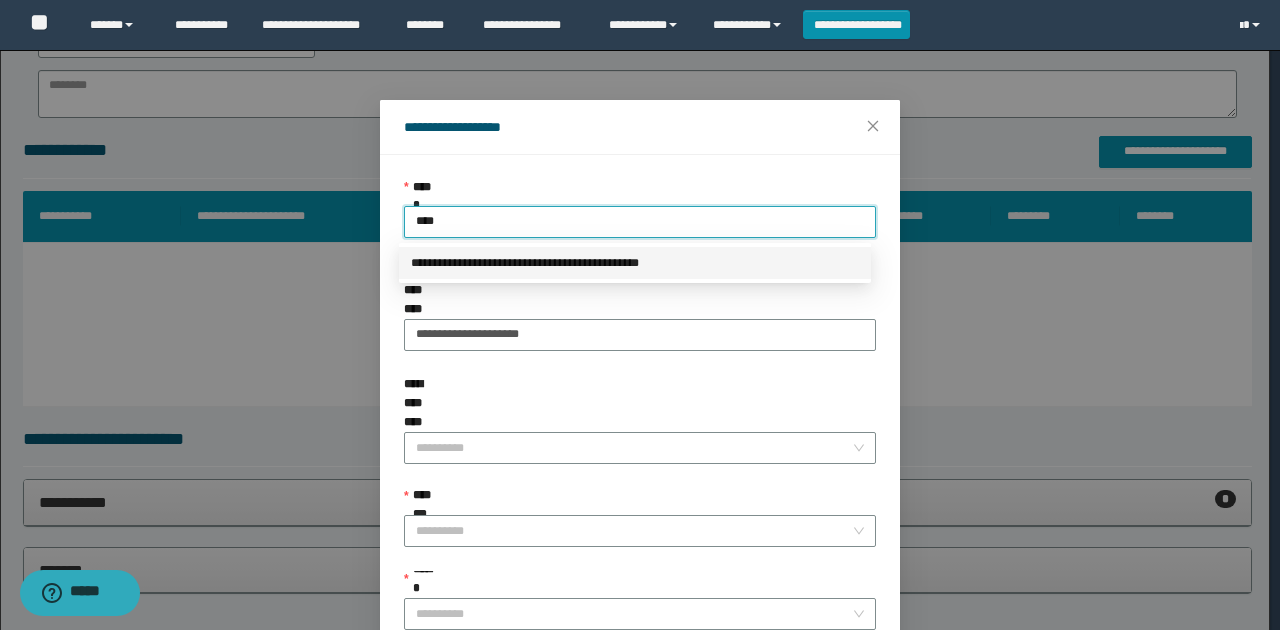 click on "**********" at bounding box center (635, 263) 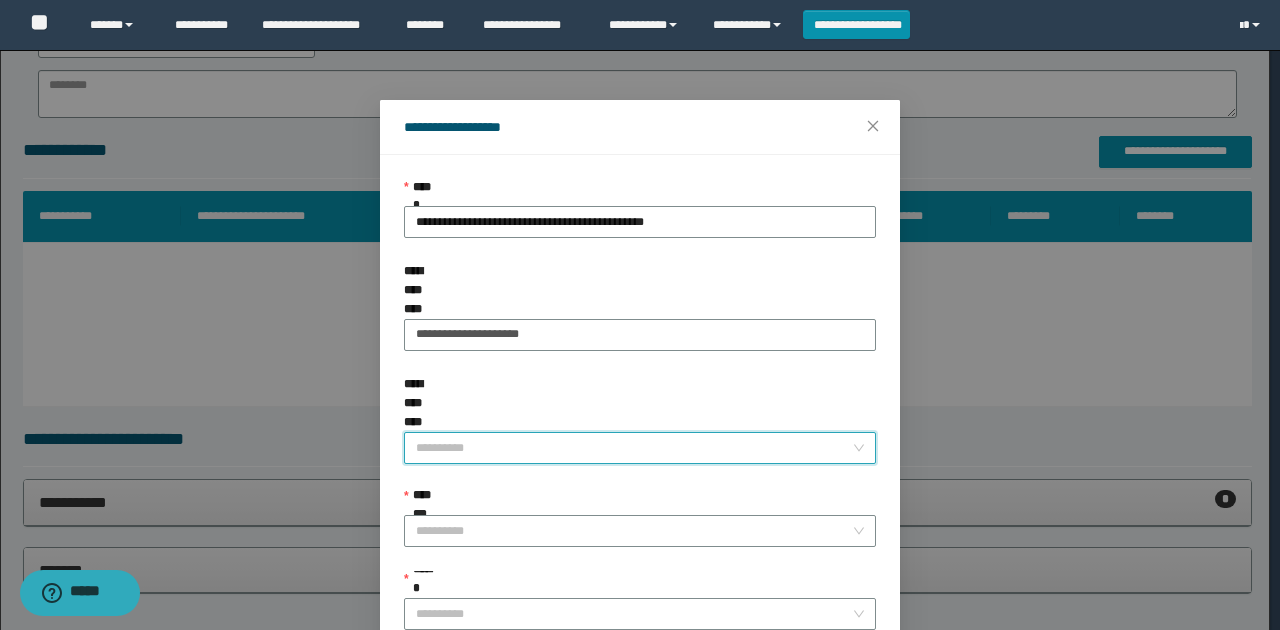 click on "**********" at bounding box center [634, 448] 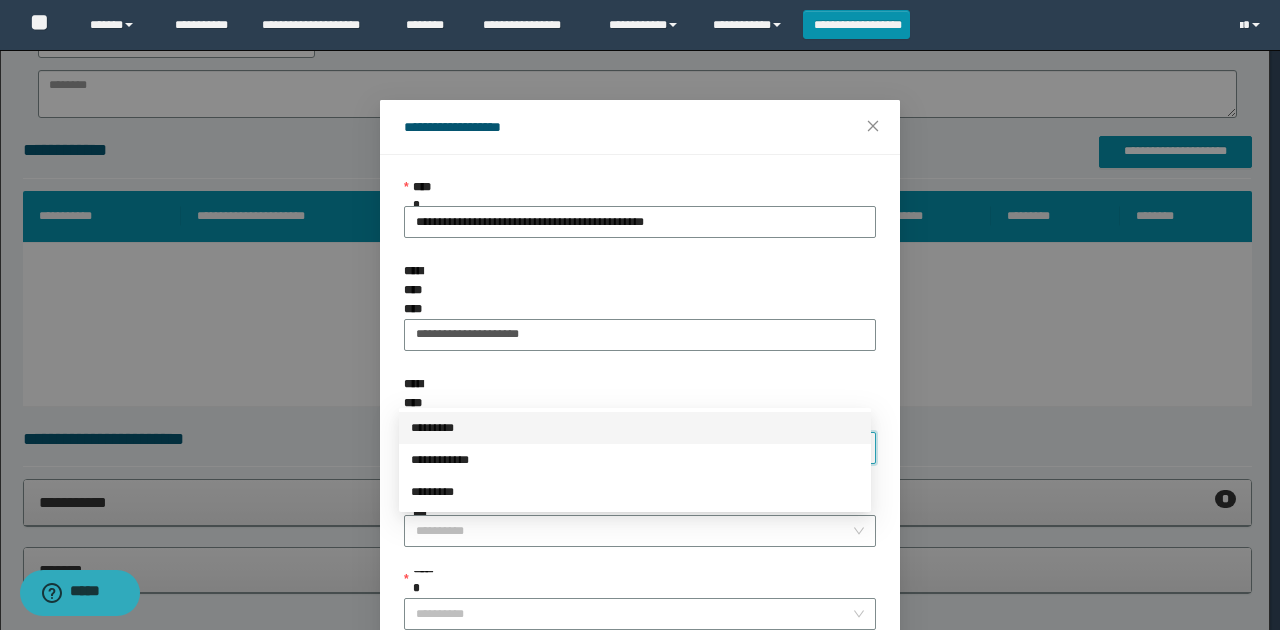 click on "*********" at bounding box center (635, 428) 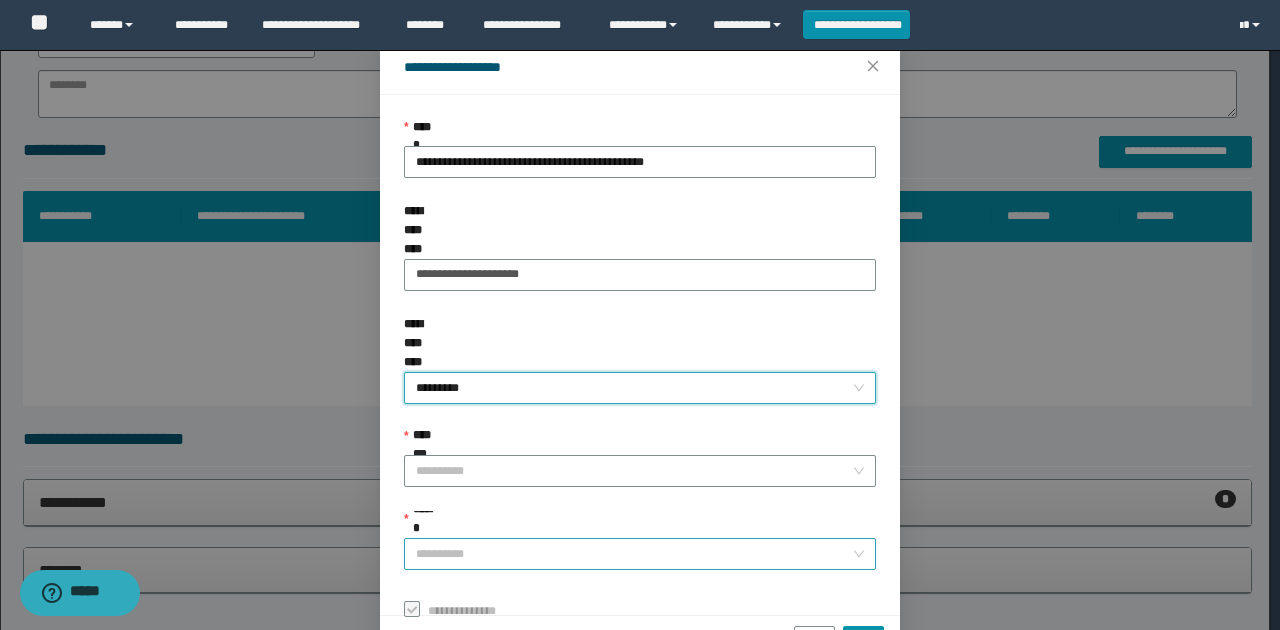scroll, scrollTop: 121, scrollLeft: 0, axis: vertical 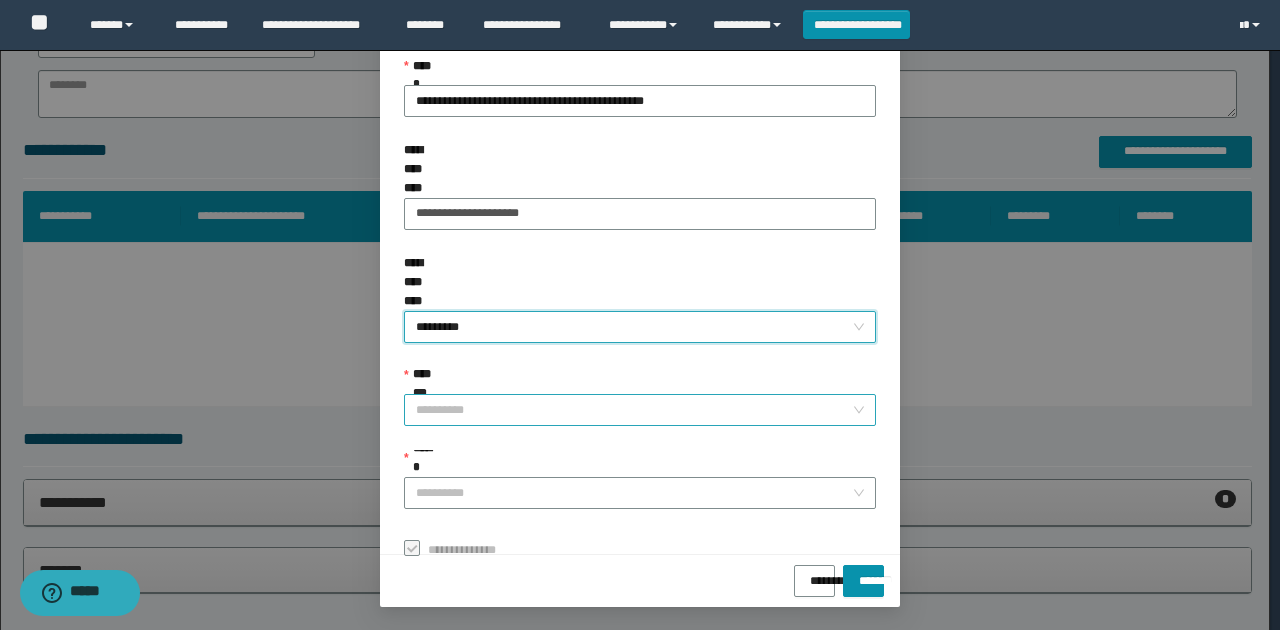 click on "**********" at bounding box center [634, 410] 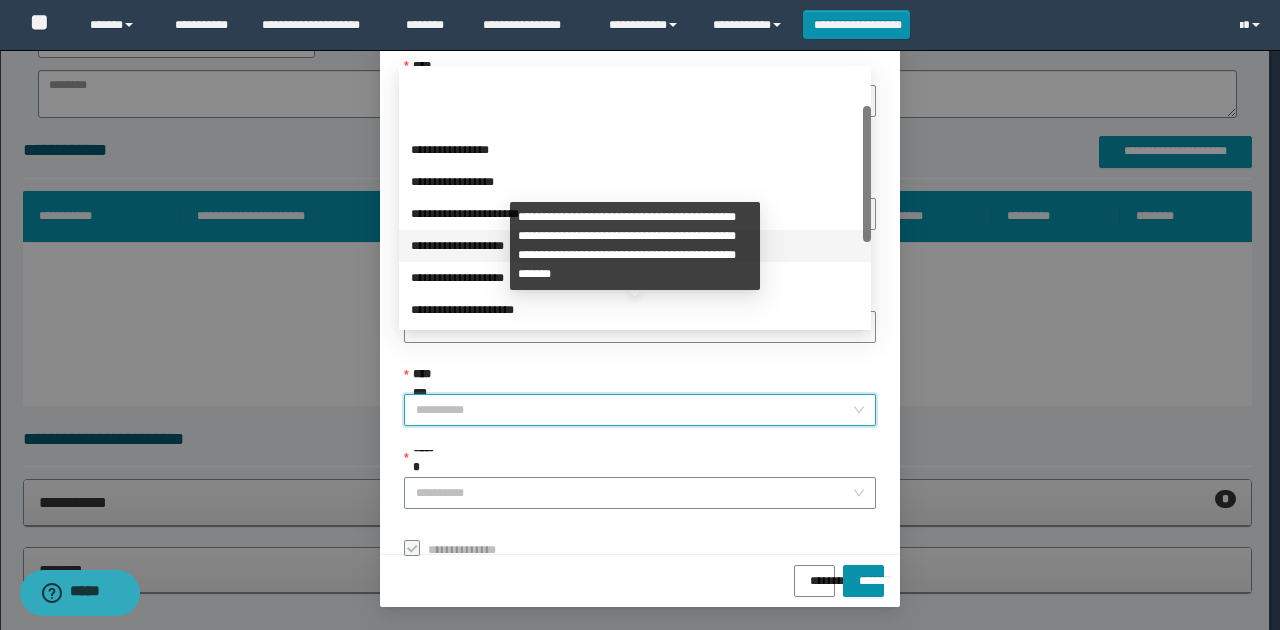 scroll, scrollTop: 224, scrollLeft: 0, axis: vertical 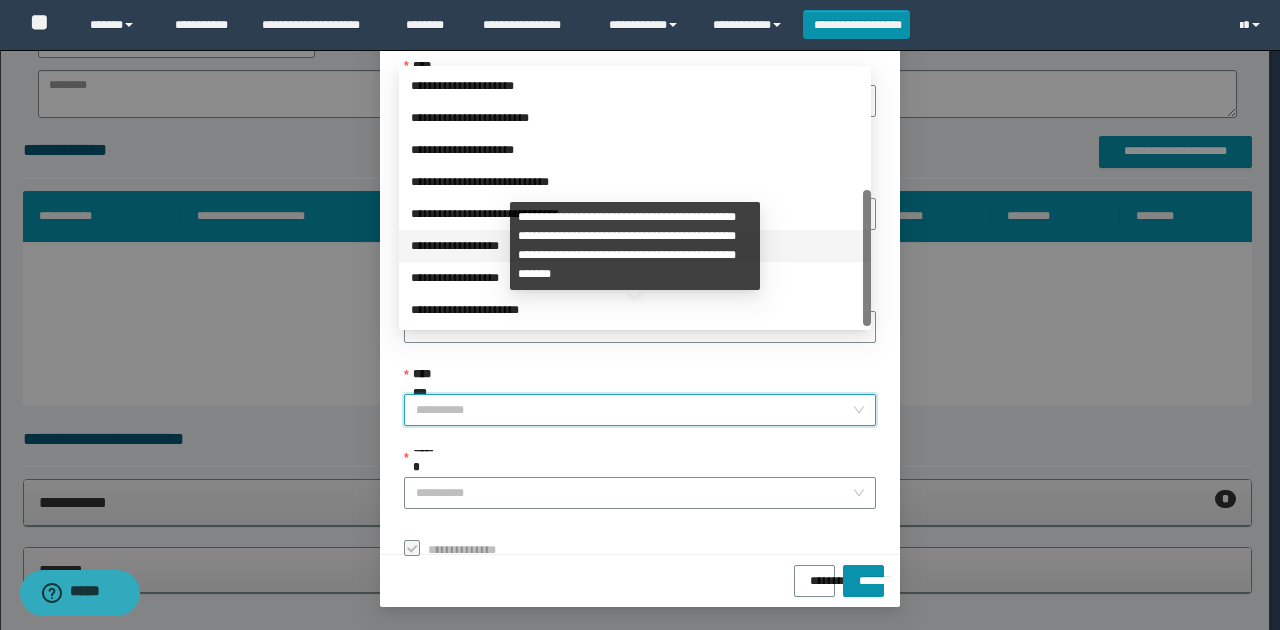 click on "**********" at bounding box center (635, 246) 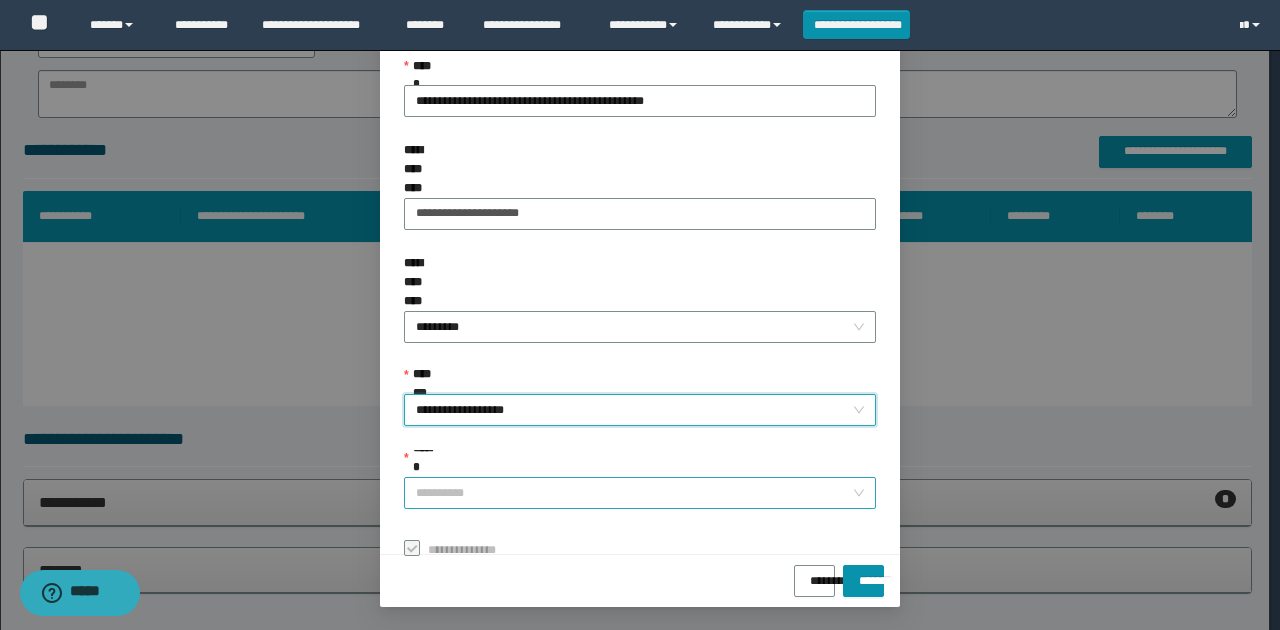 click on "******" at bounding box center (634, 493) 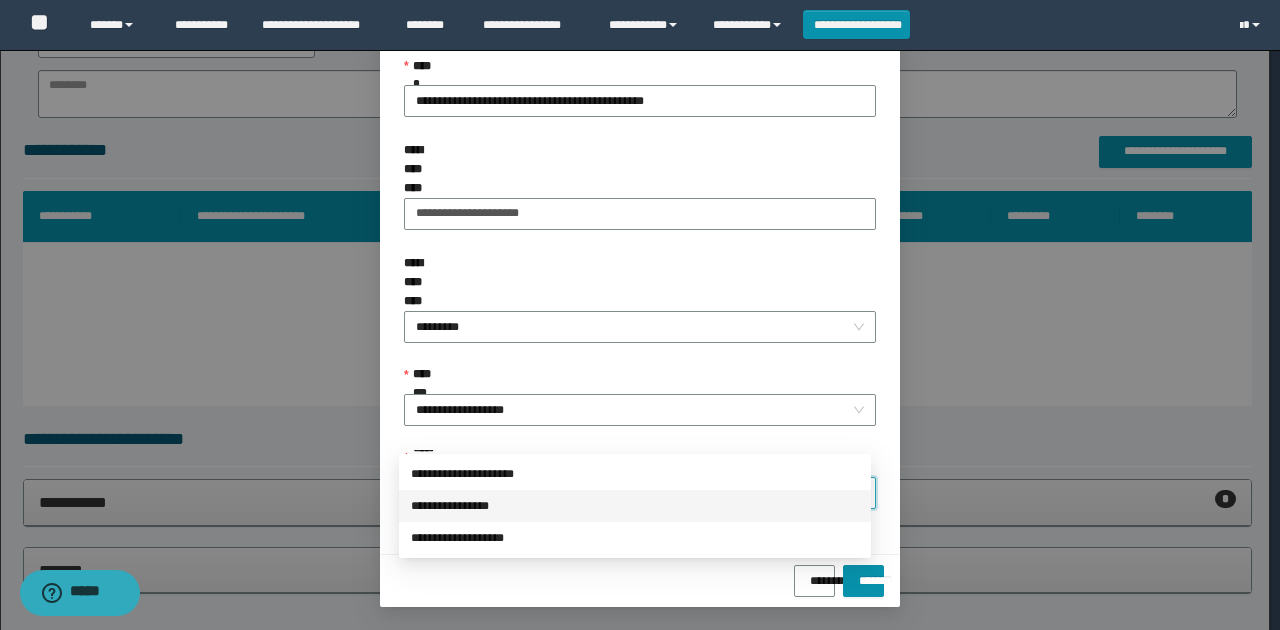 drag, startPoint x: 490, startPoint y: 513, endPoint x: 515, endPoint y: 509, distance: 25.317978 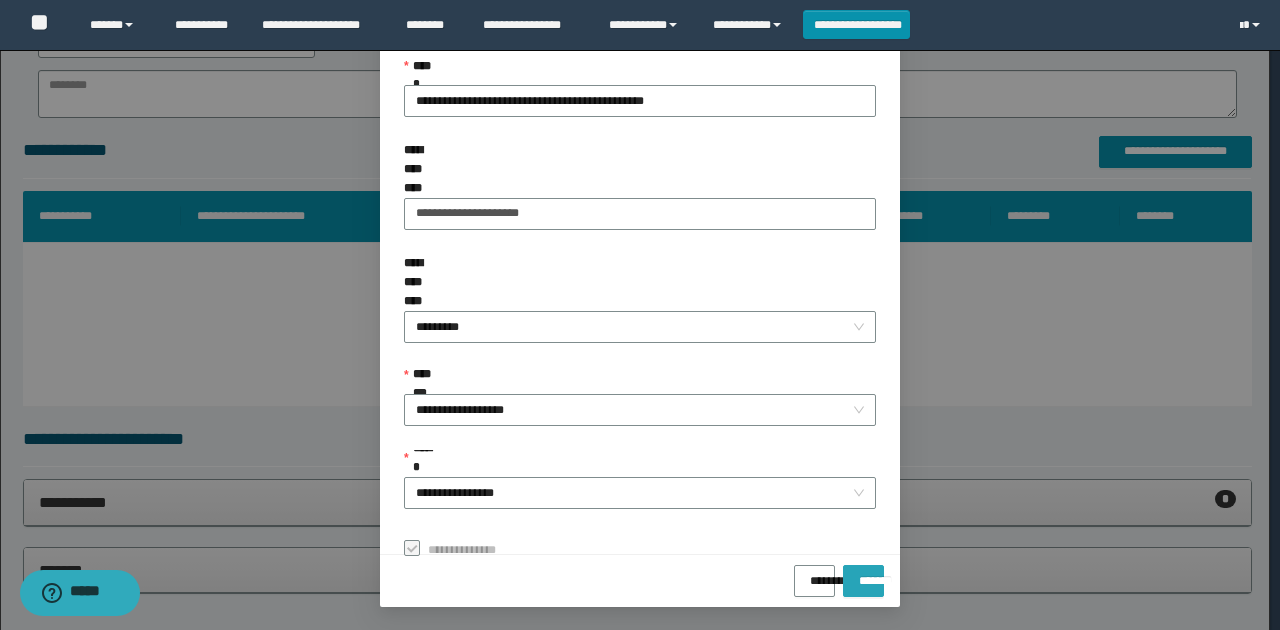 click on "*******" at bounding box center [863, 574] 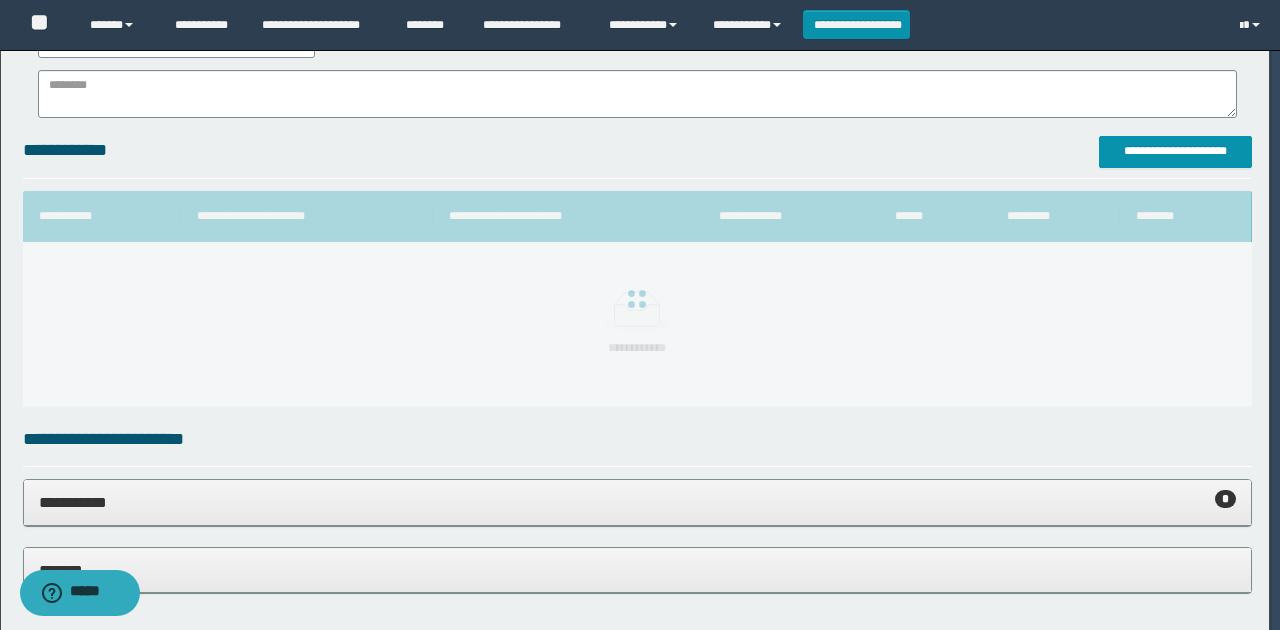 scroll, scrollTop: 73, scrollLeft: 0, axis: vertical 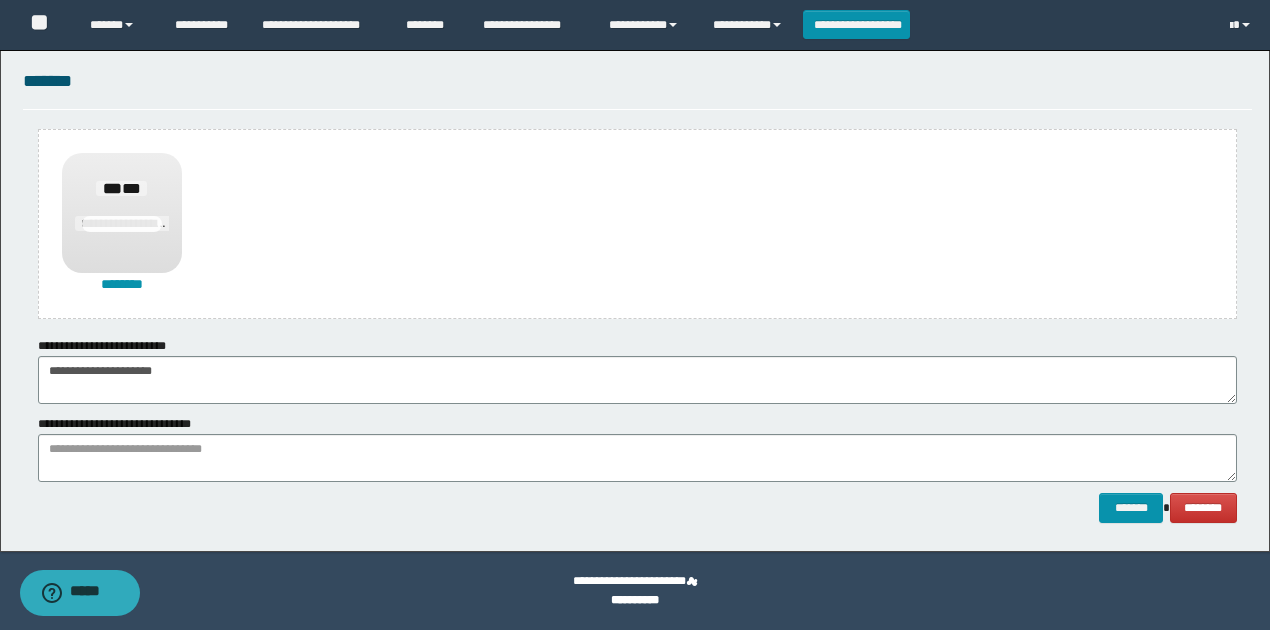 click on "**********" at bounding box center (635, 591) 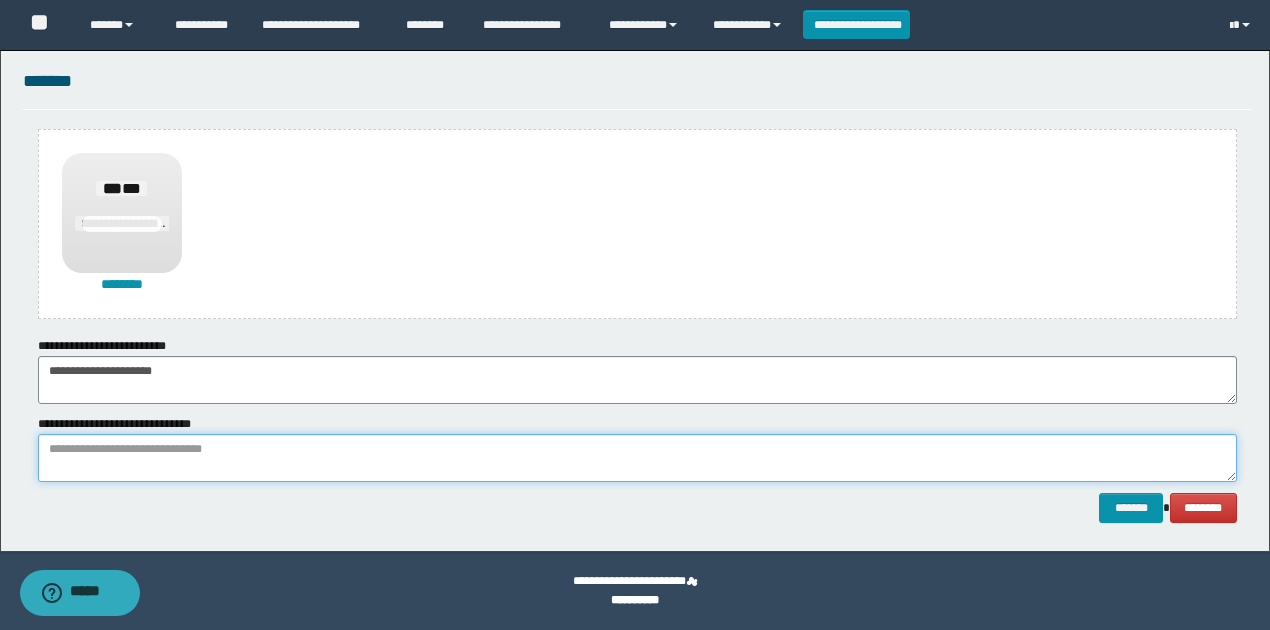 paste on "**********" 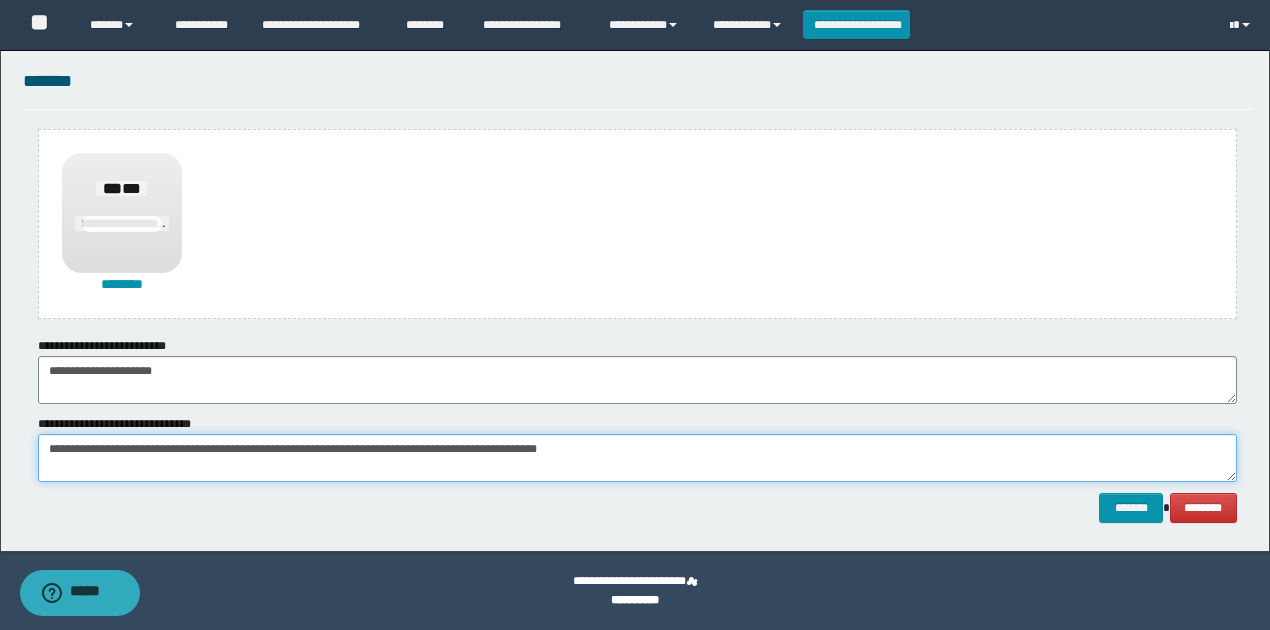 click on "**********" at bounding box center [637, 458] 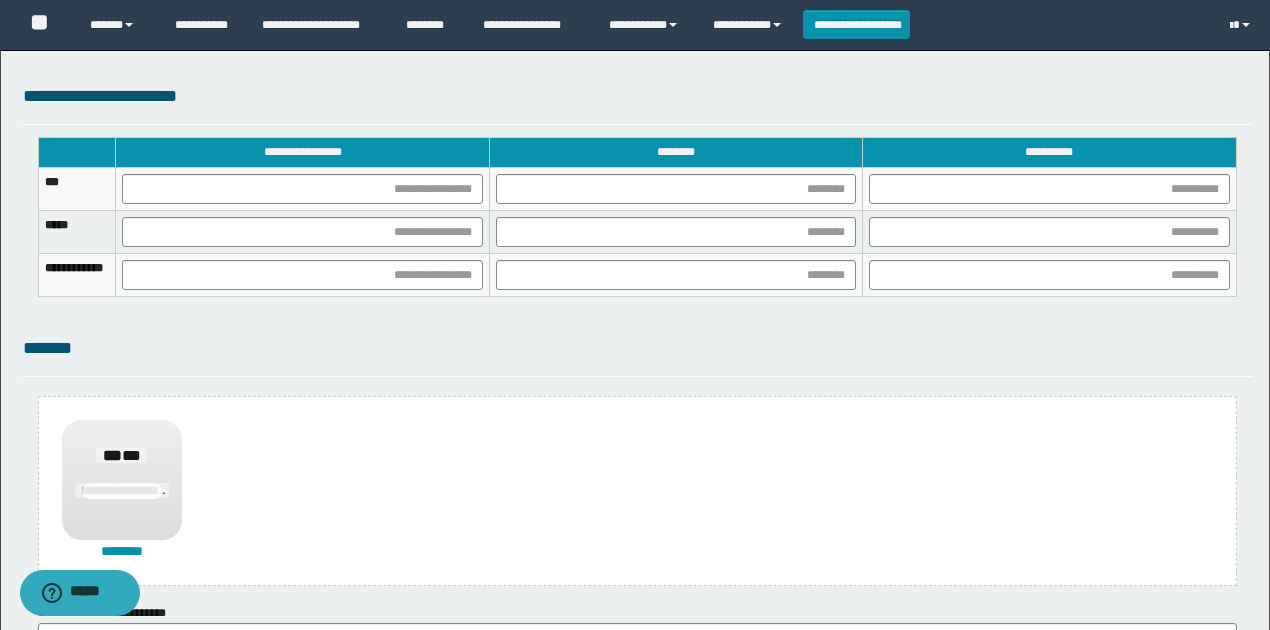 type on "**********" 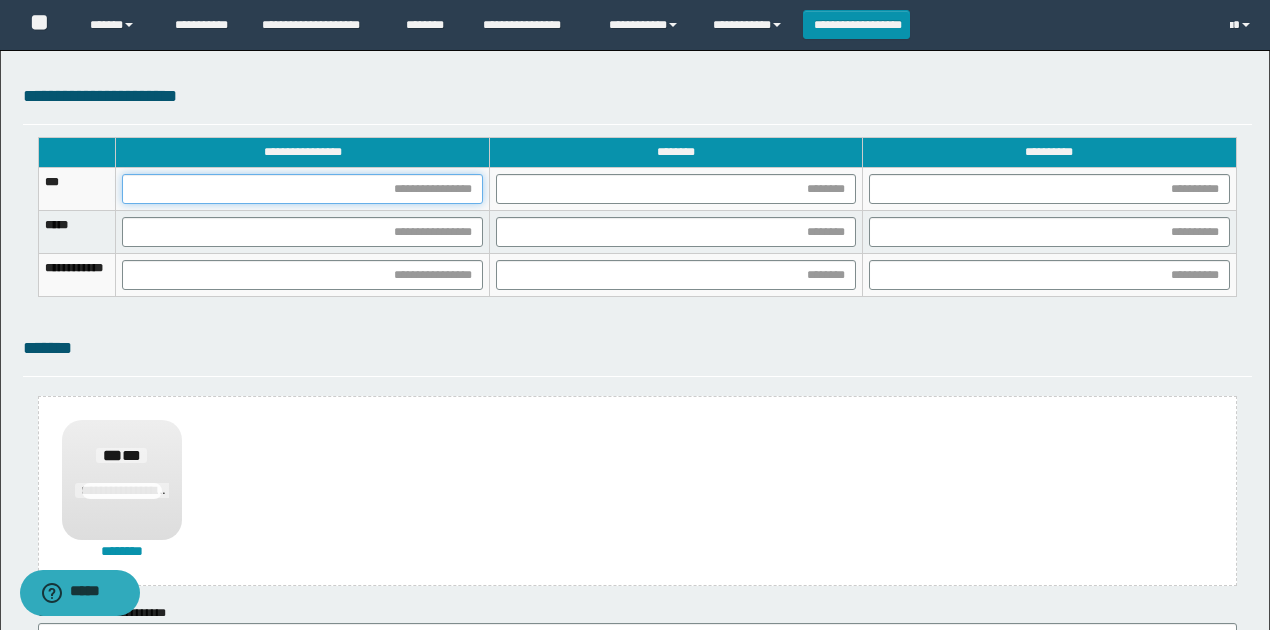 click at bounding box center [302, 189] 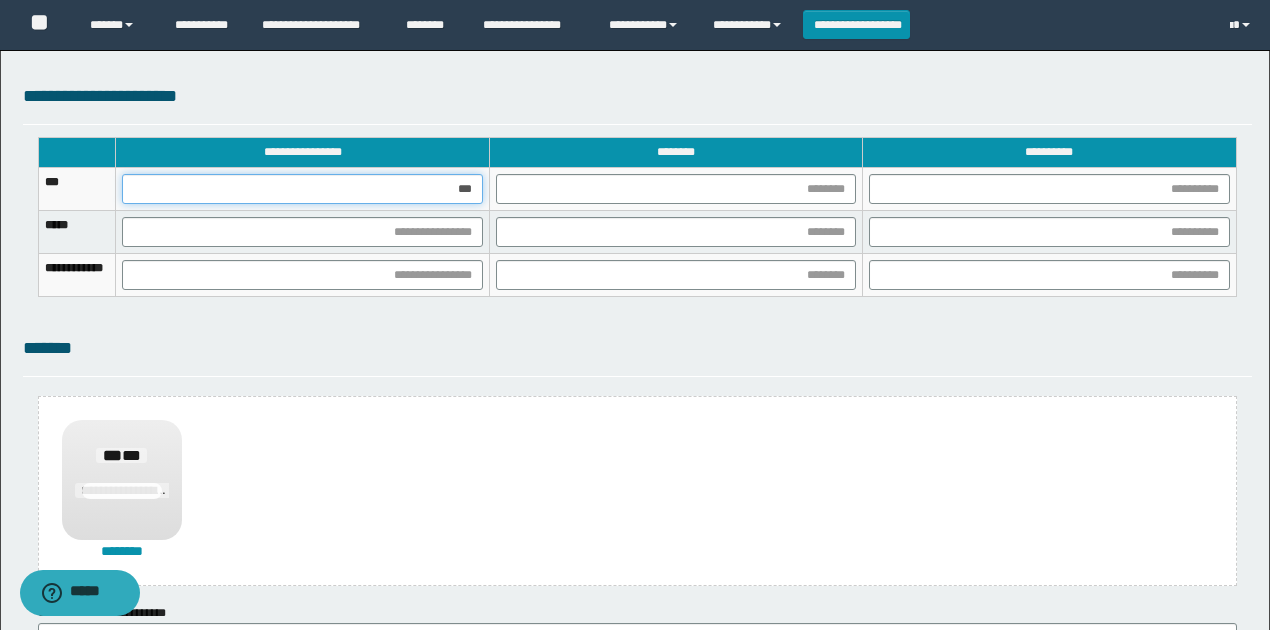 type on "****" 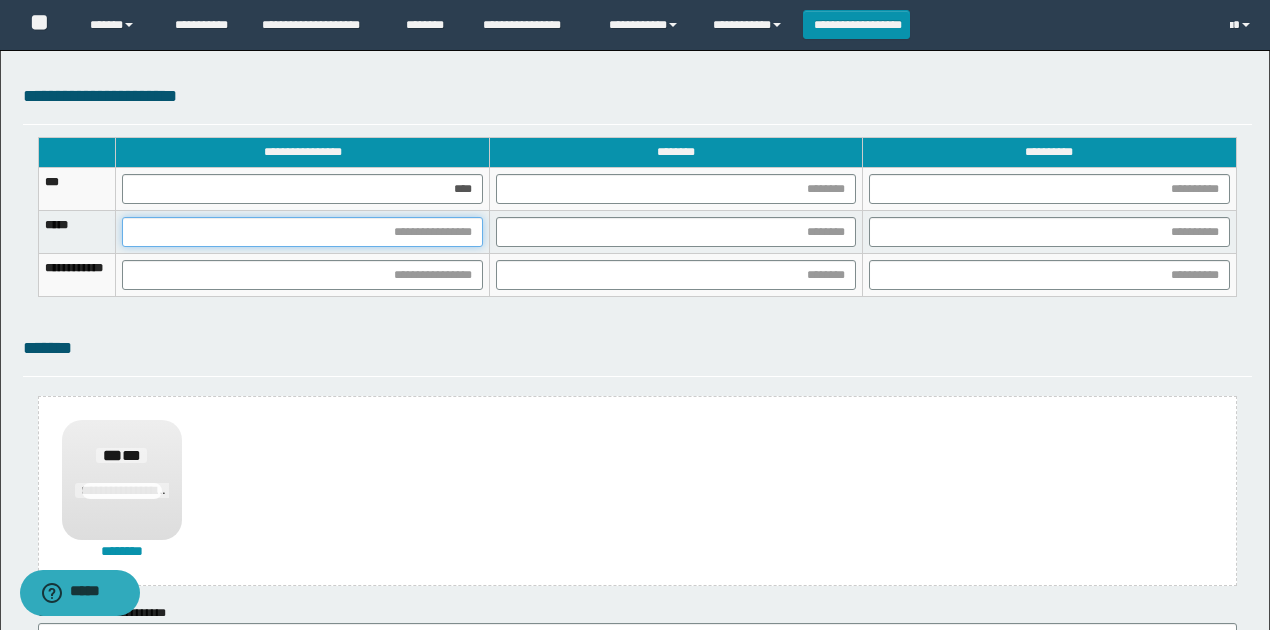 click at bounding box center (302, 232) 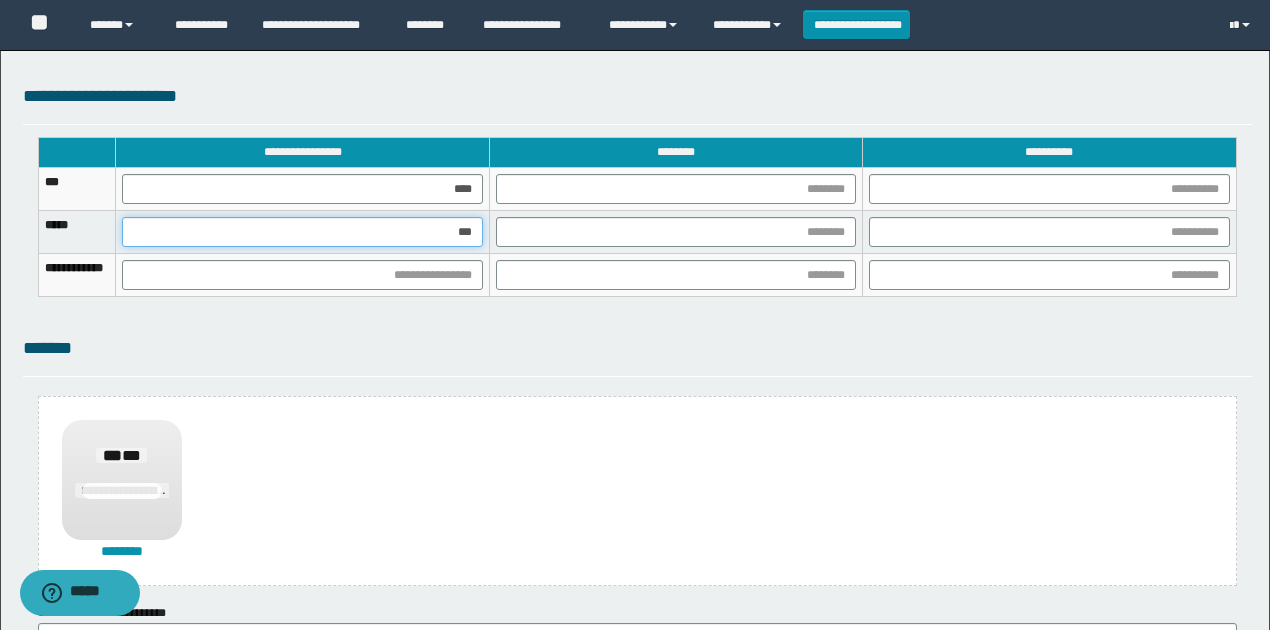 type on "****" 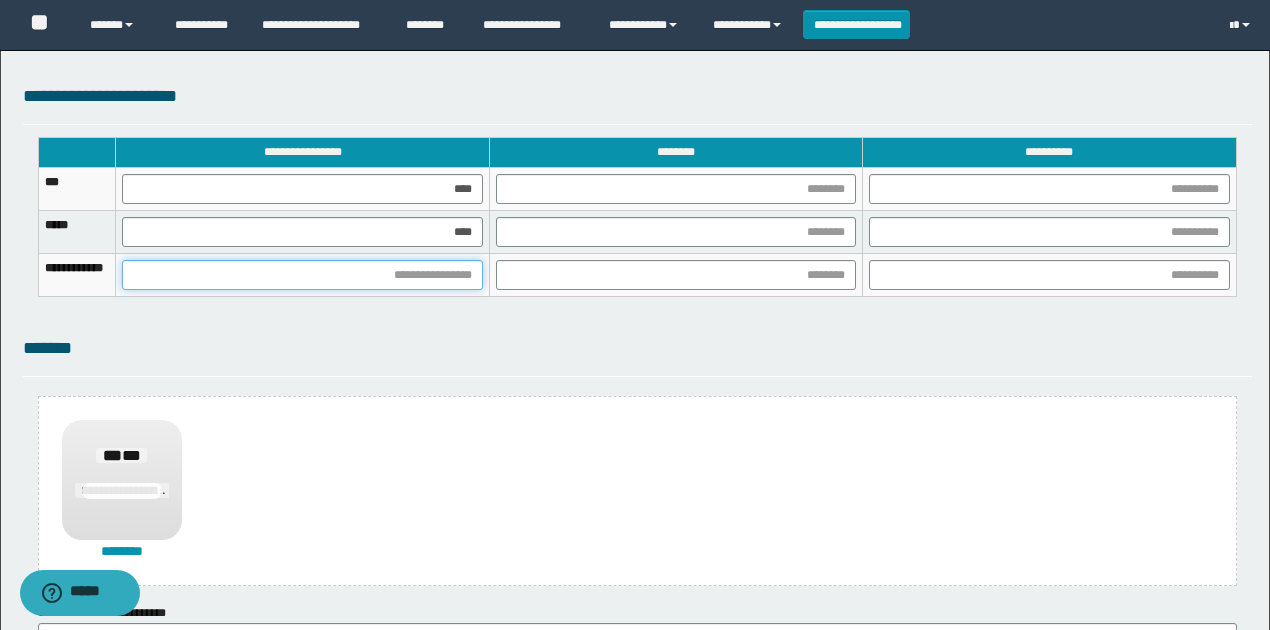 click at bounding box center [302, 275] 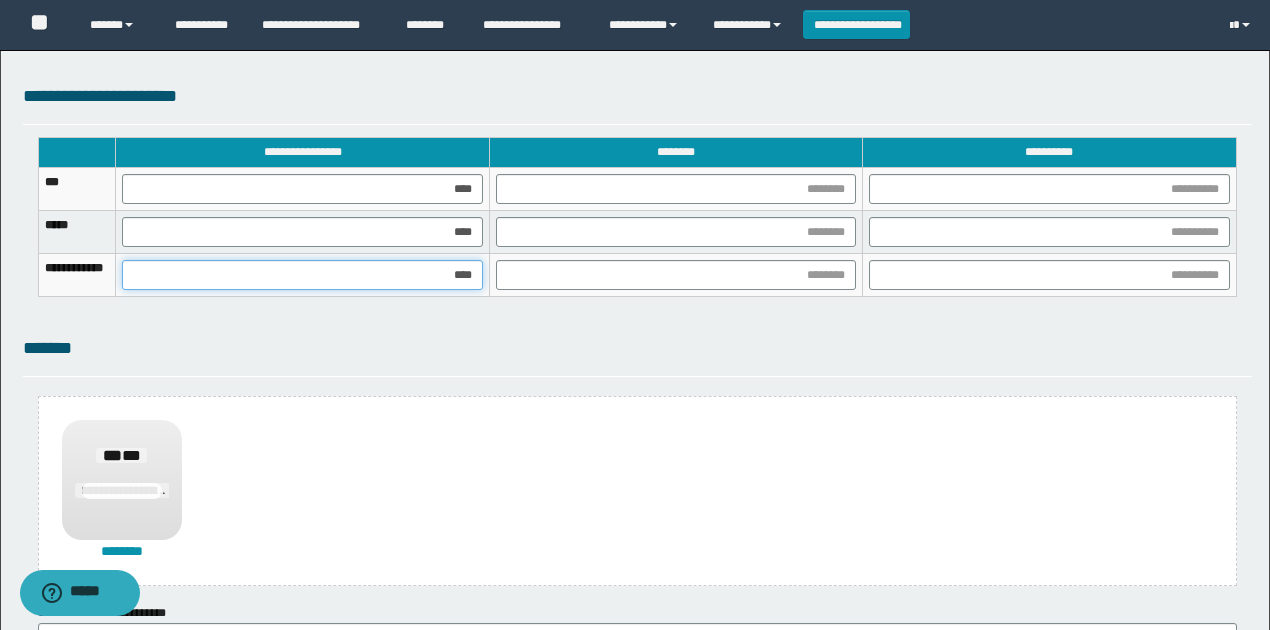 type on "*****" 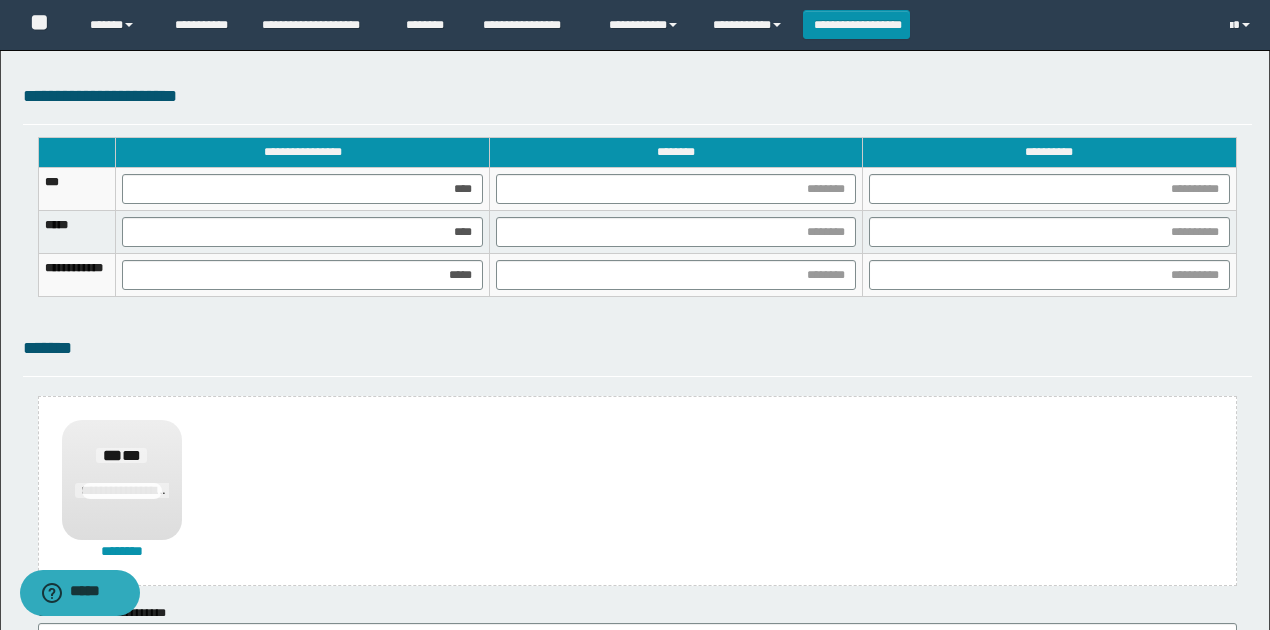 drag, startPoint x: 1226, startPoint y: 333, endPoint x: 1216, endPoint y: 328, distance: 11.18034 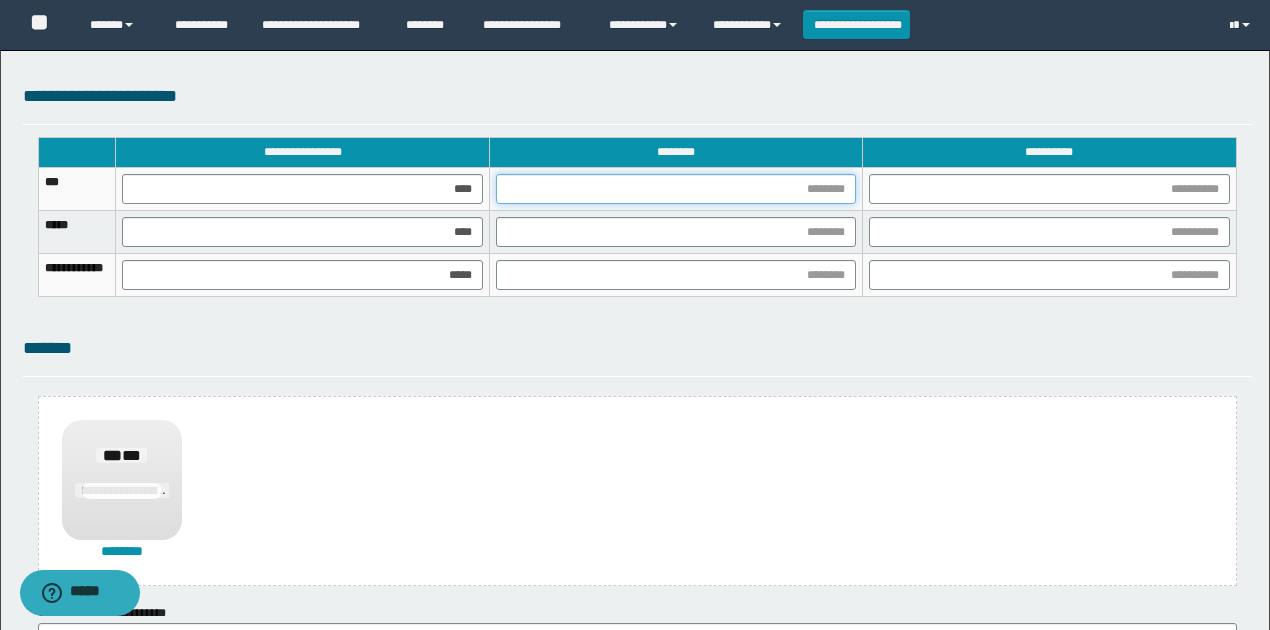click at bounding box center (676, 189) 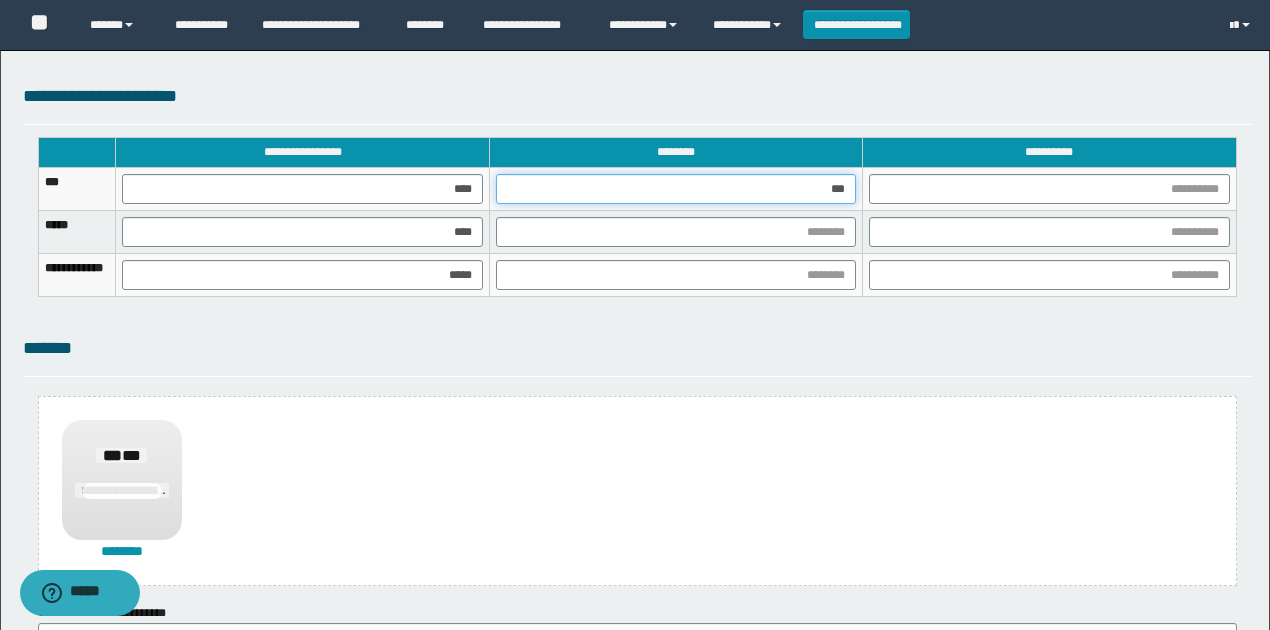 type on "****" 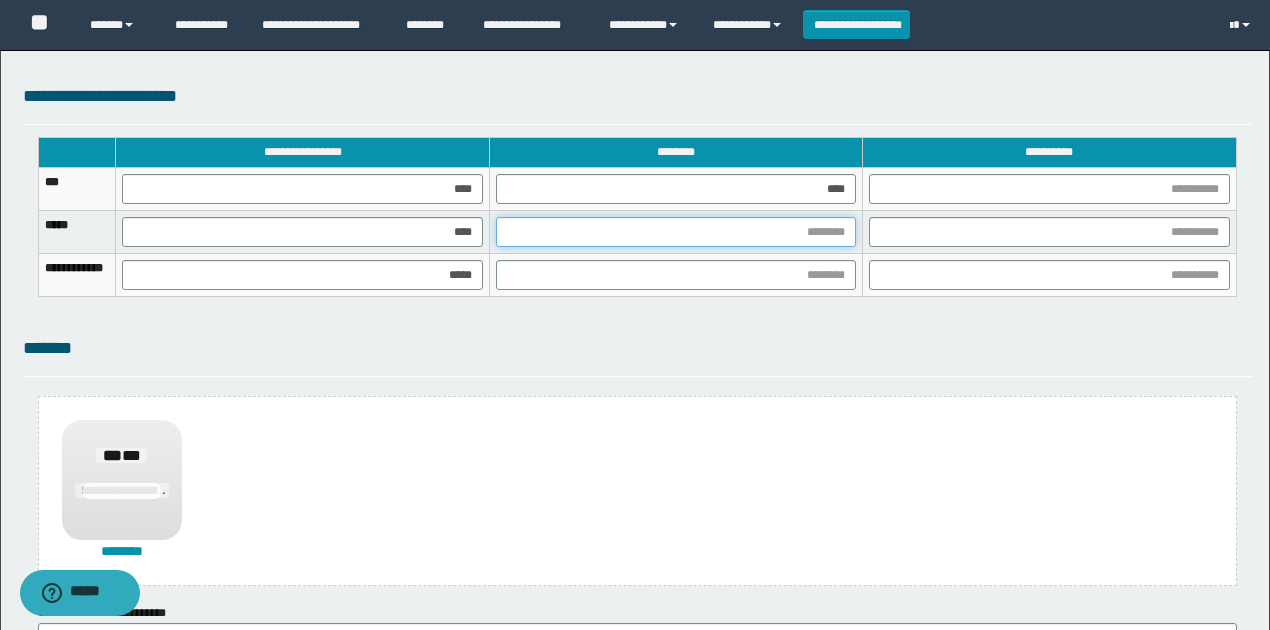 click at bounding box center (676, 232) 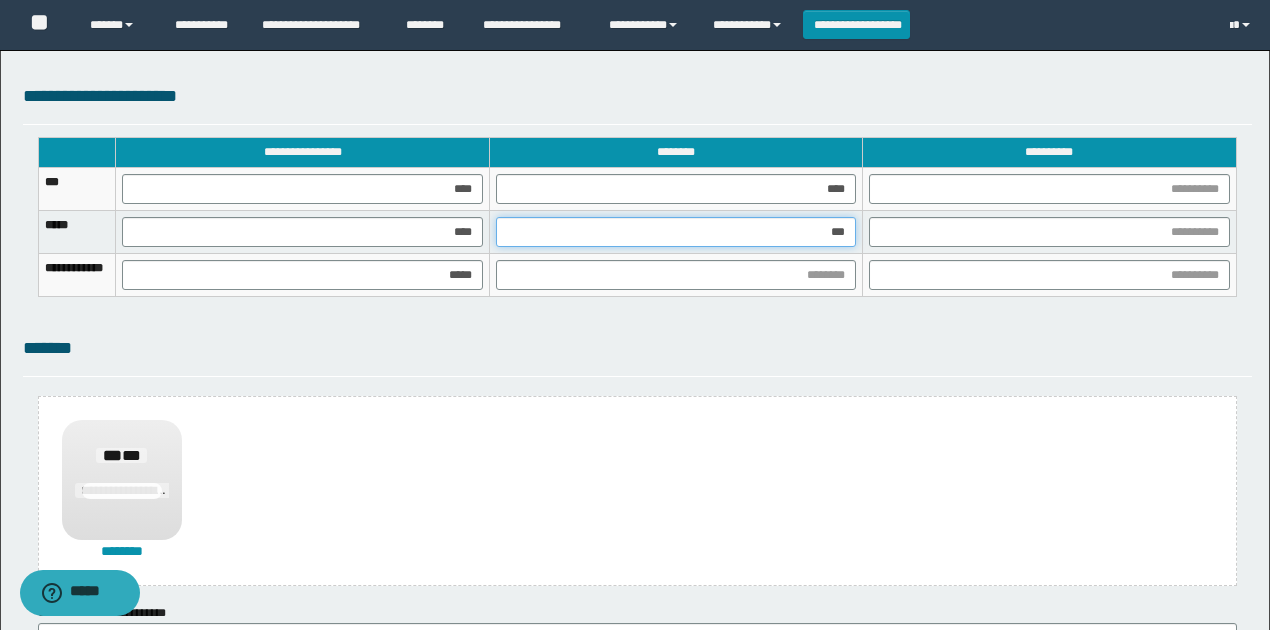 type on "****" 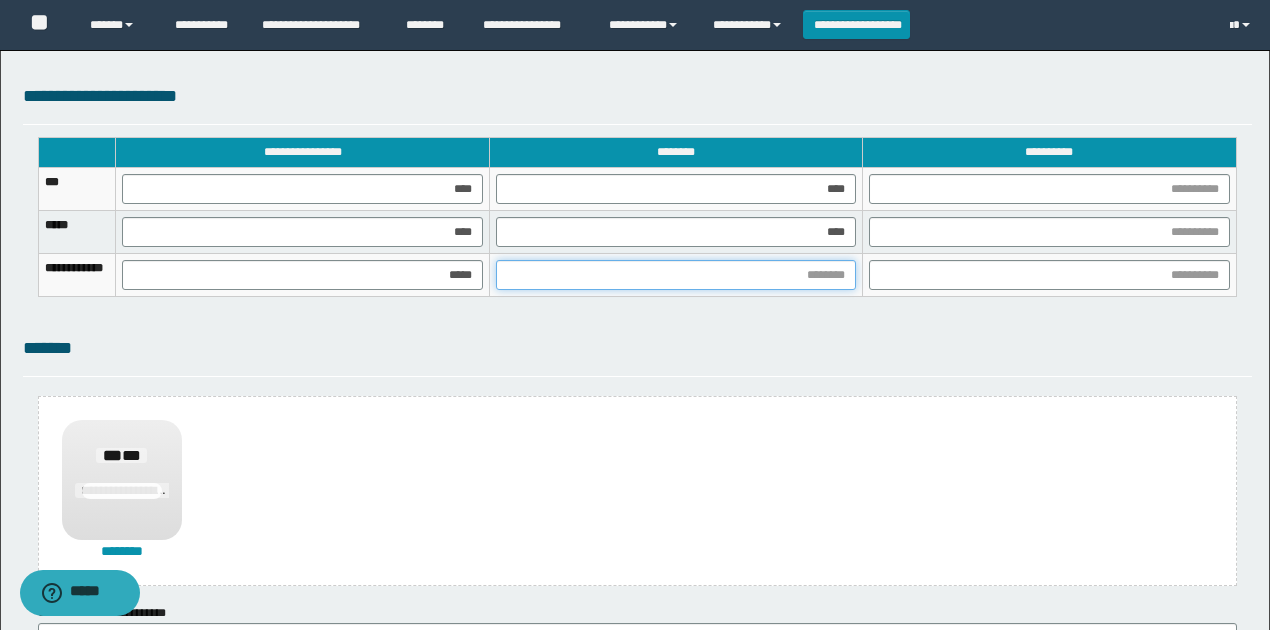 click at bounding box center [676, 275] 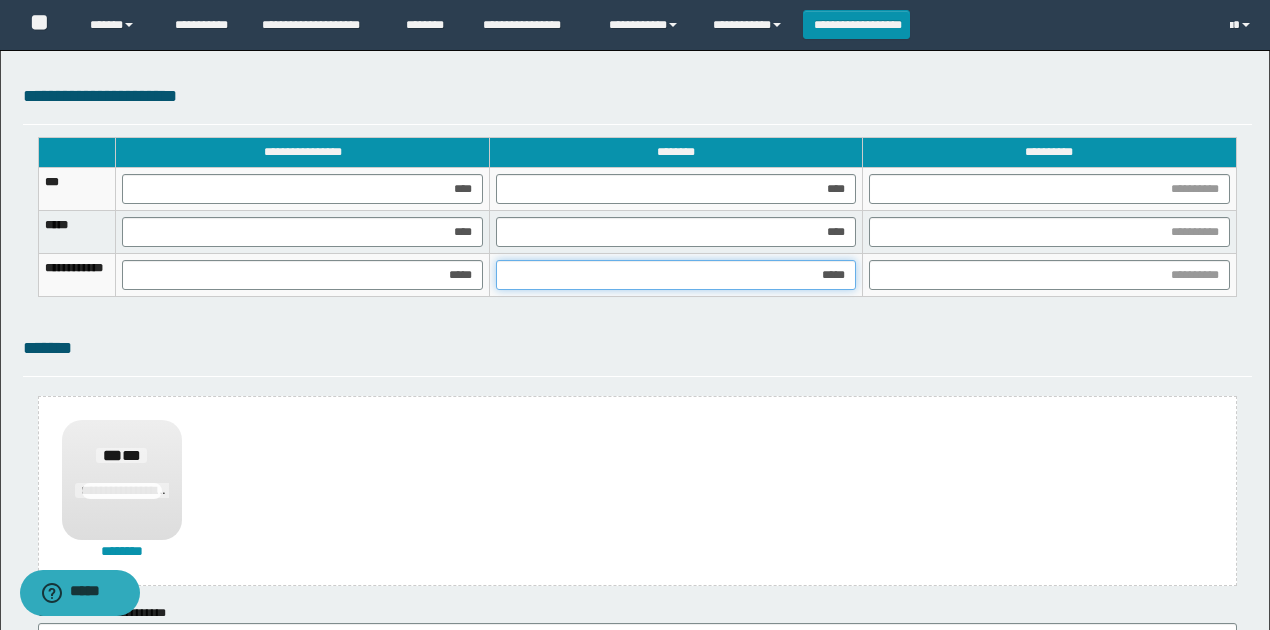 type on "******" 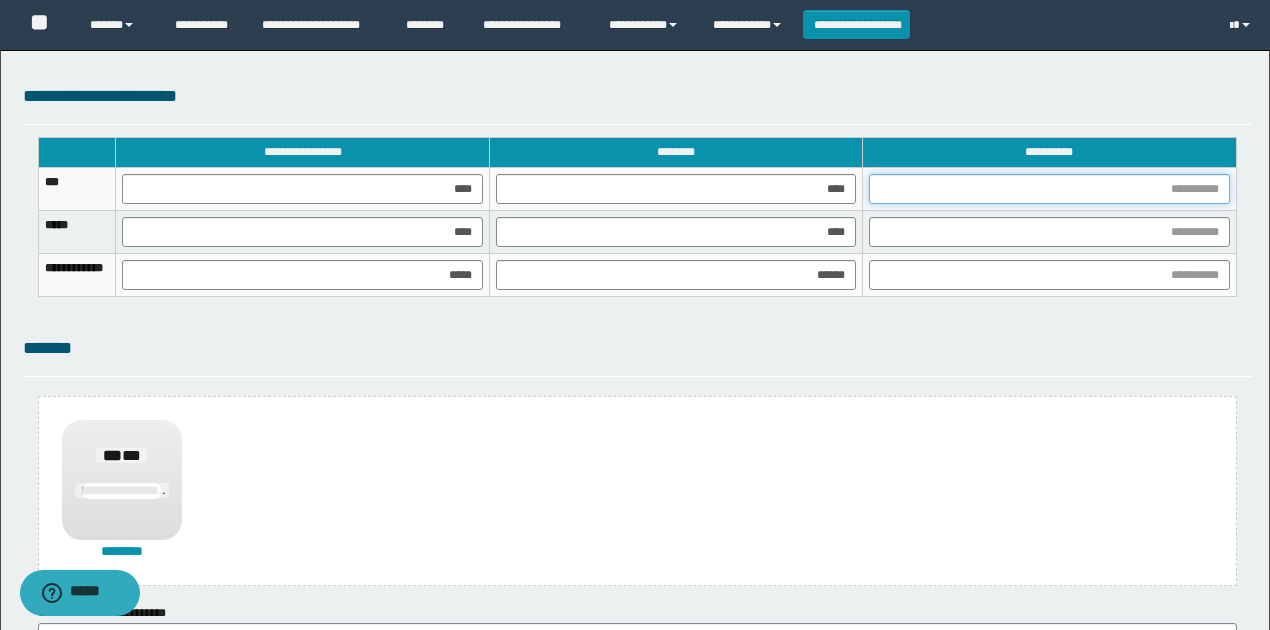 click at bounding box center (1049, 189) 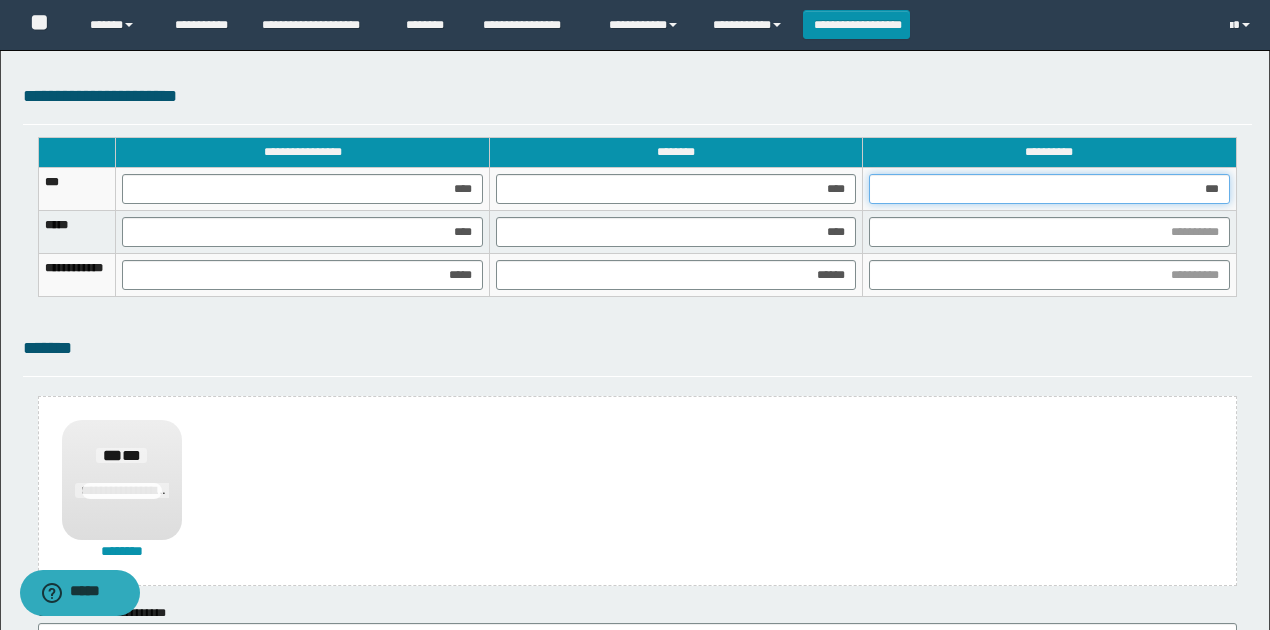 type on "****" 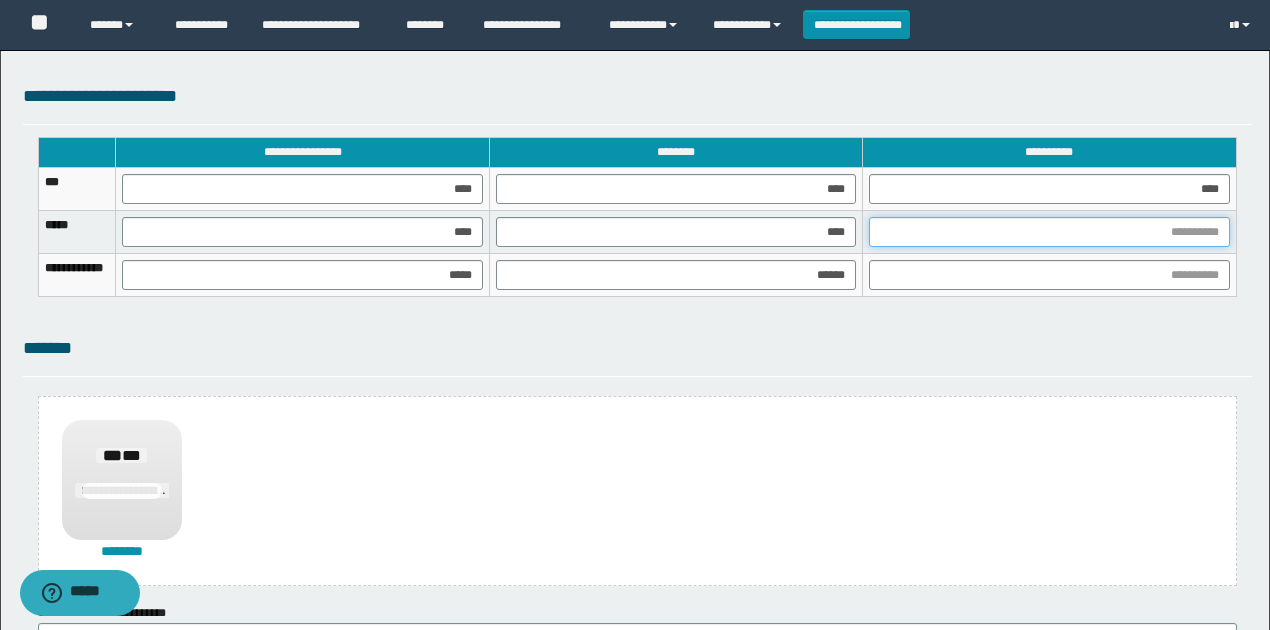 drag, startPoint x: 1215, startPoint y: 236, endPoint x: 1204, endPoint y: 240, distance: 11.7046995 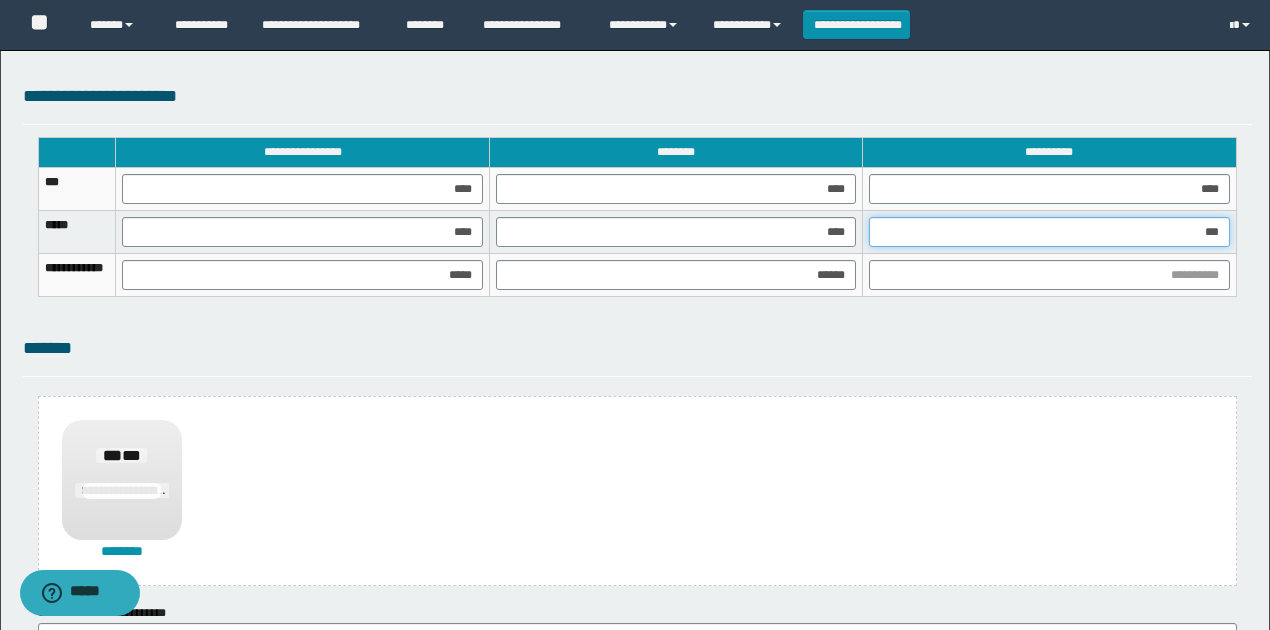type on "****" 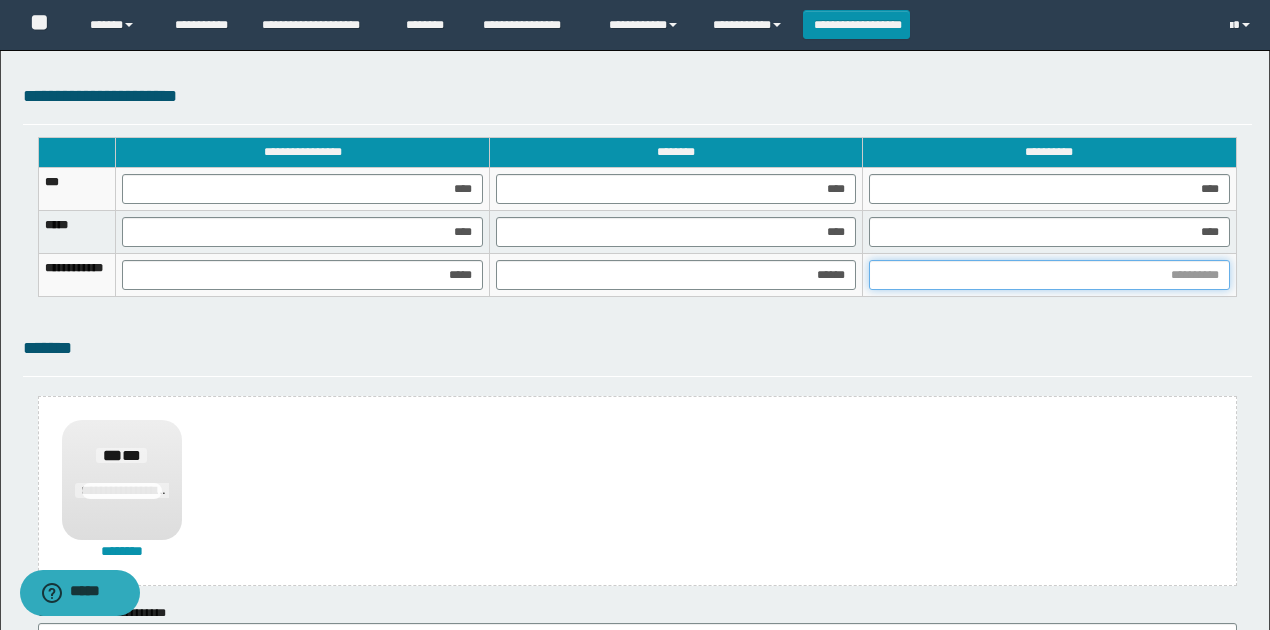 click at bounding box center [1049, 275] 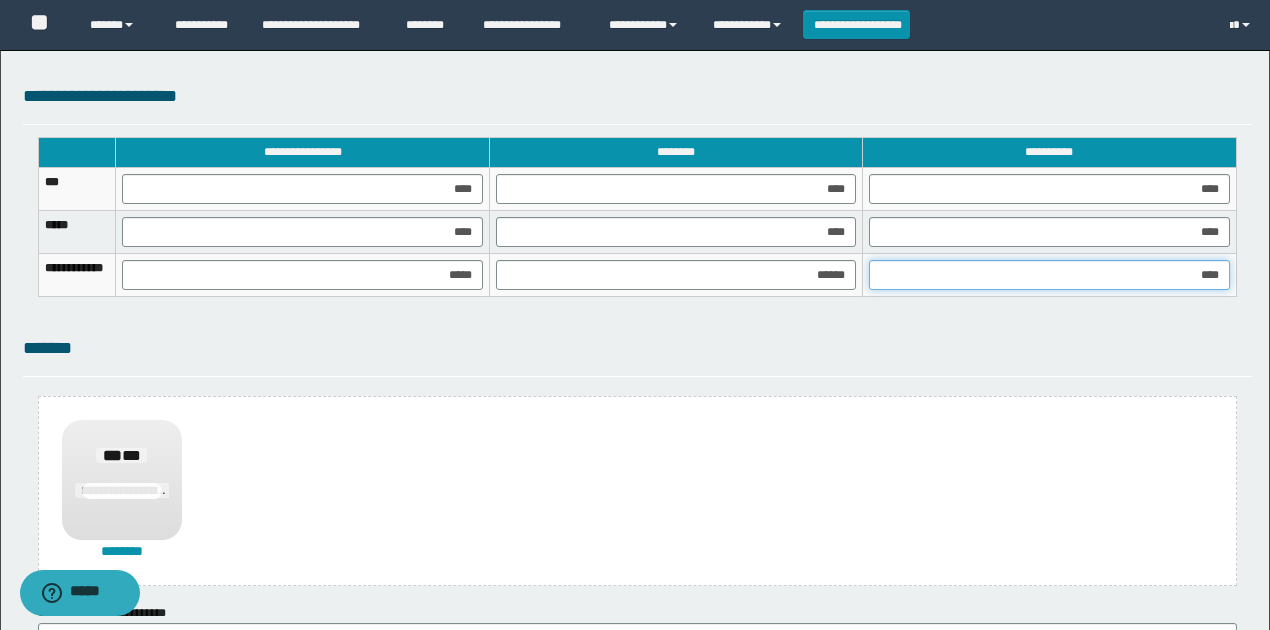 type on "*****" 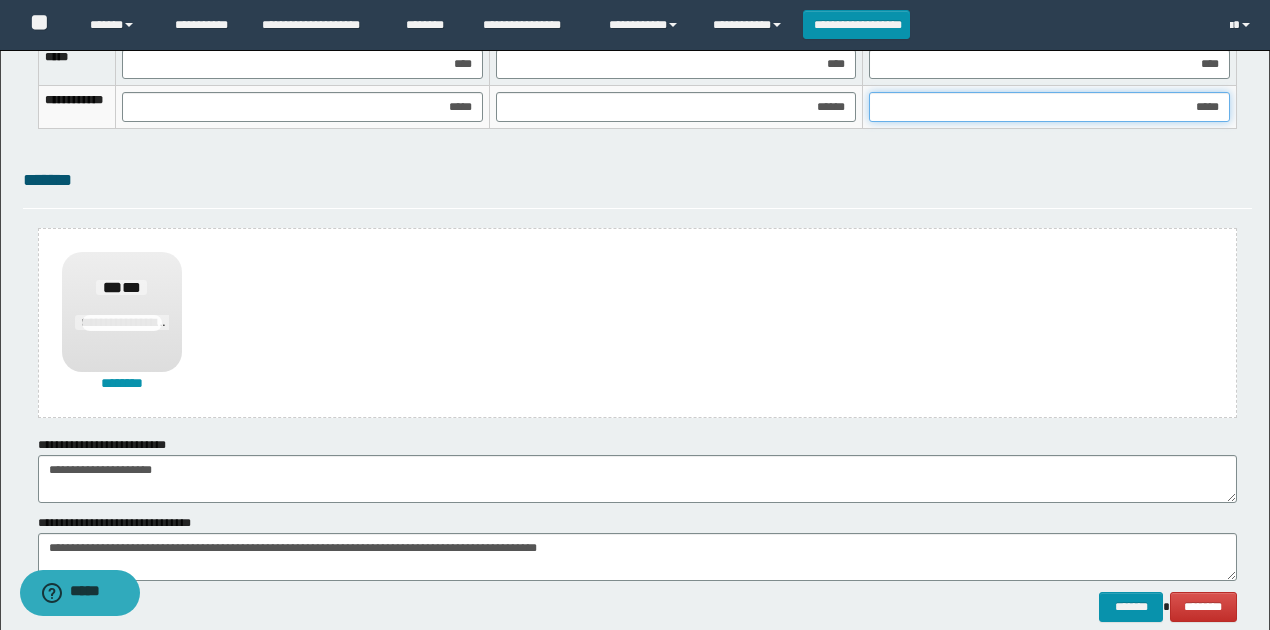 scroll, scrollTop: 1488, scrollLeft: 0, axis: vertical 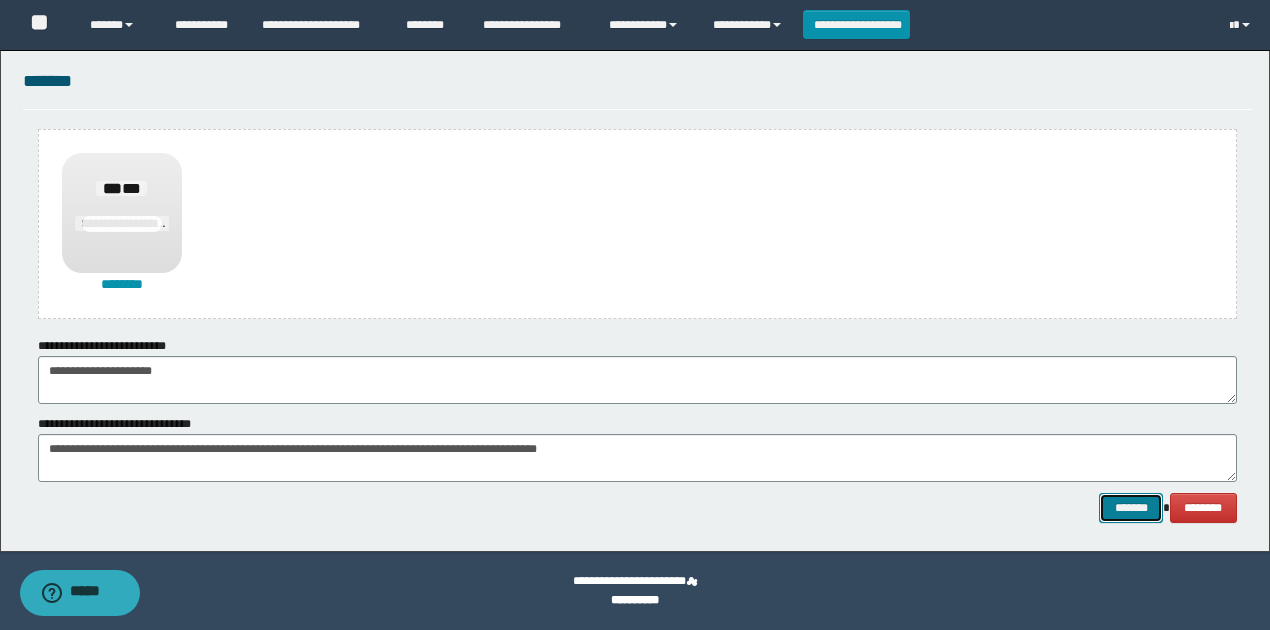 click on "*******" at bounding box center [1131, 507] 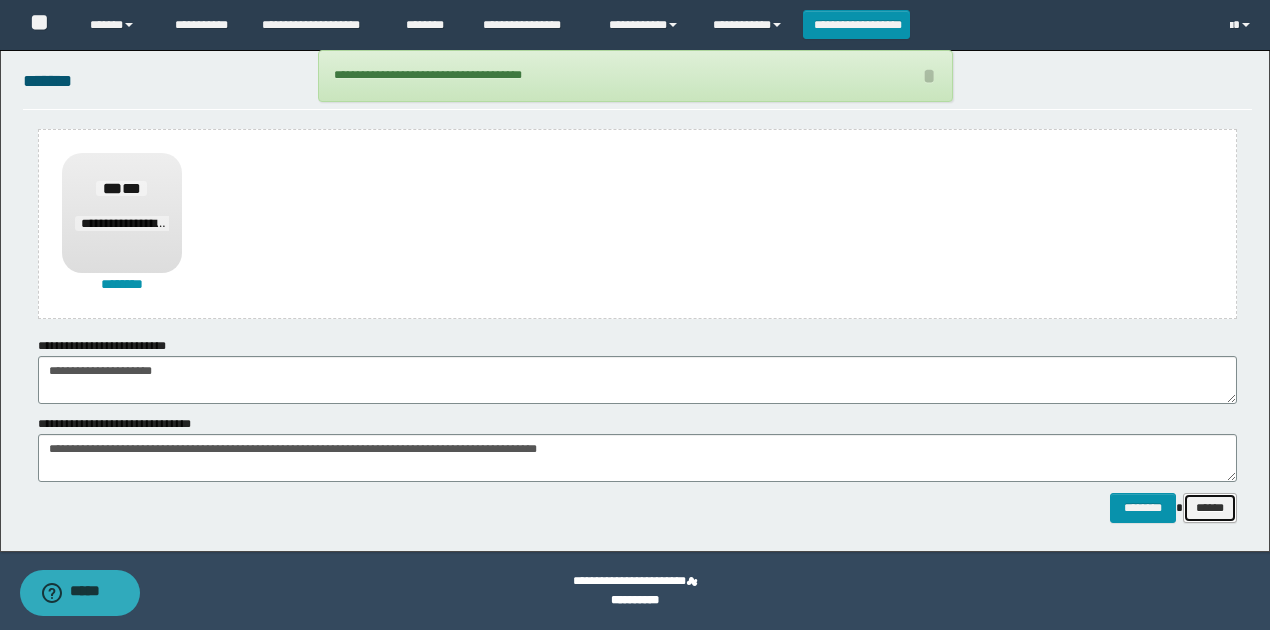 click on "******" at bounding box center [1210, 507] 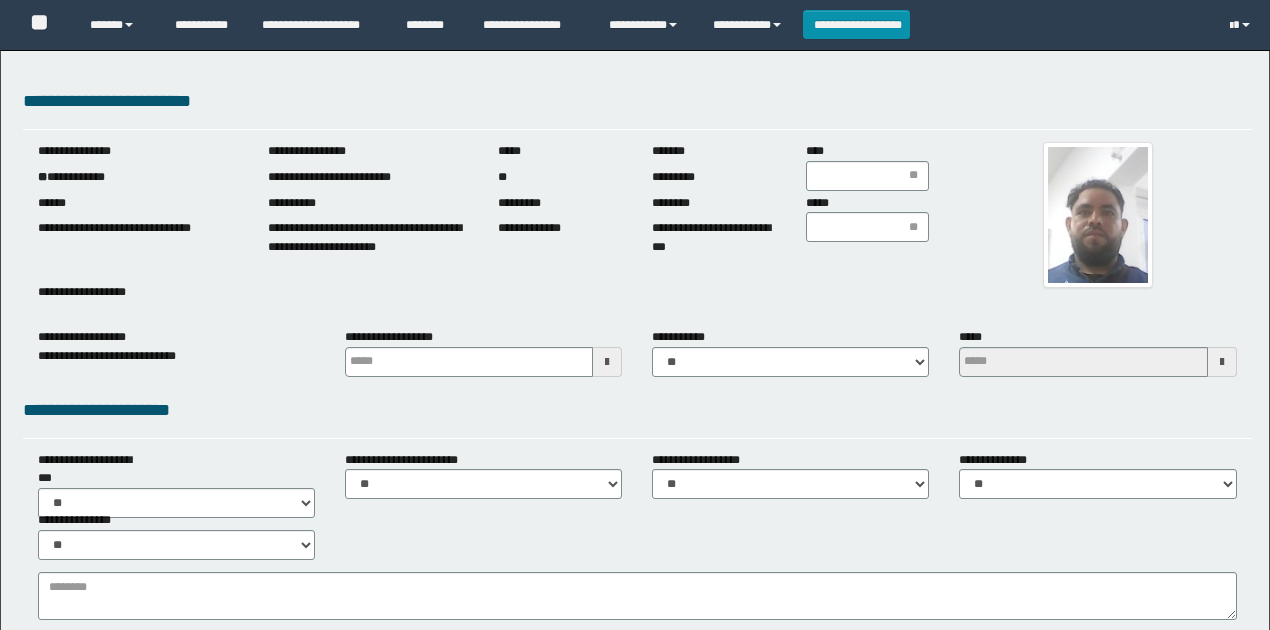 scroll, scrollTop: 0, scrollLeft: 0, axis: both 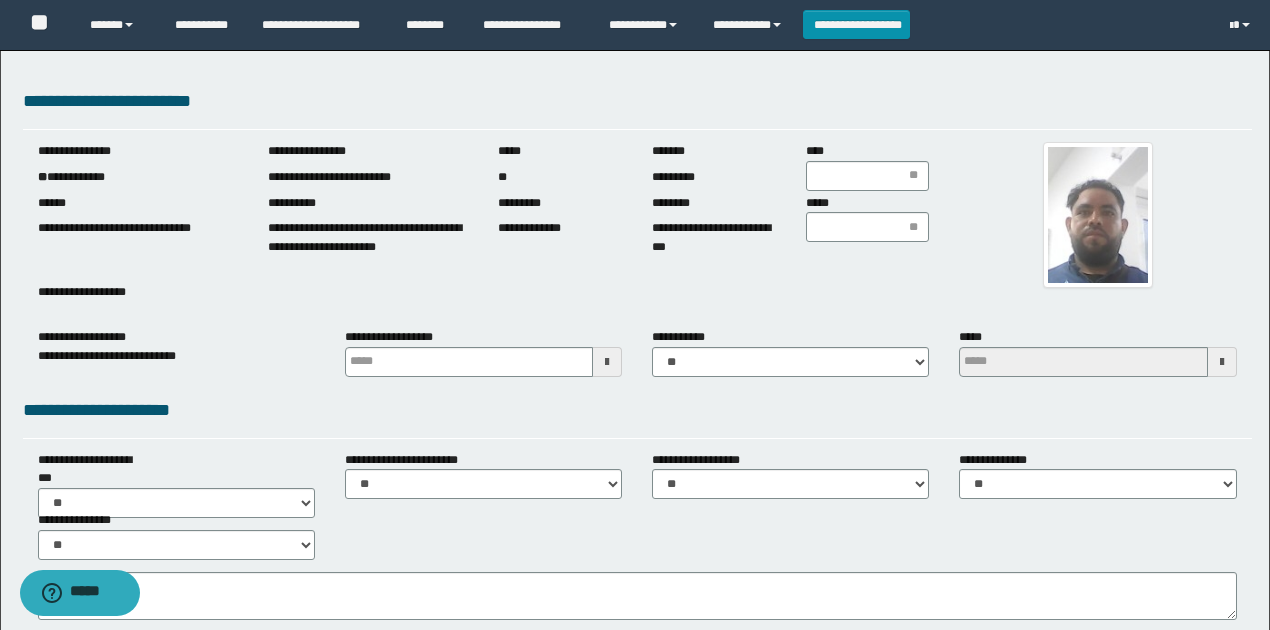 click on "**********" at bounding box center [138, 177] 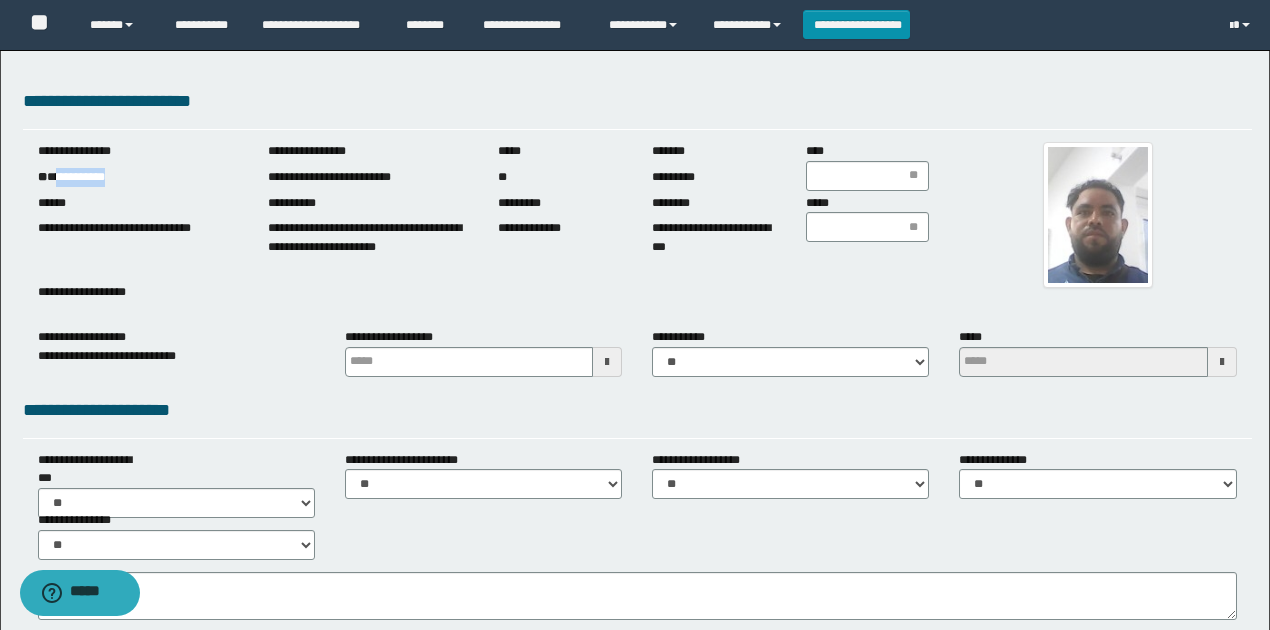 click on "**********" at bounding box center [138, 177] 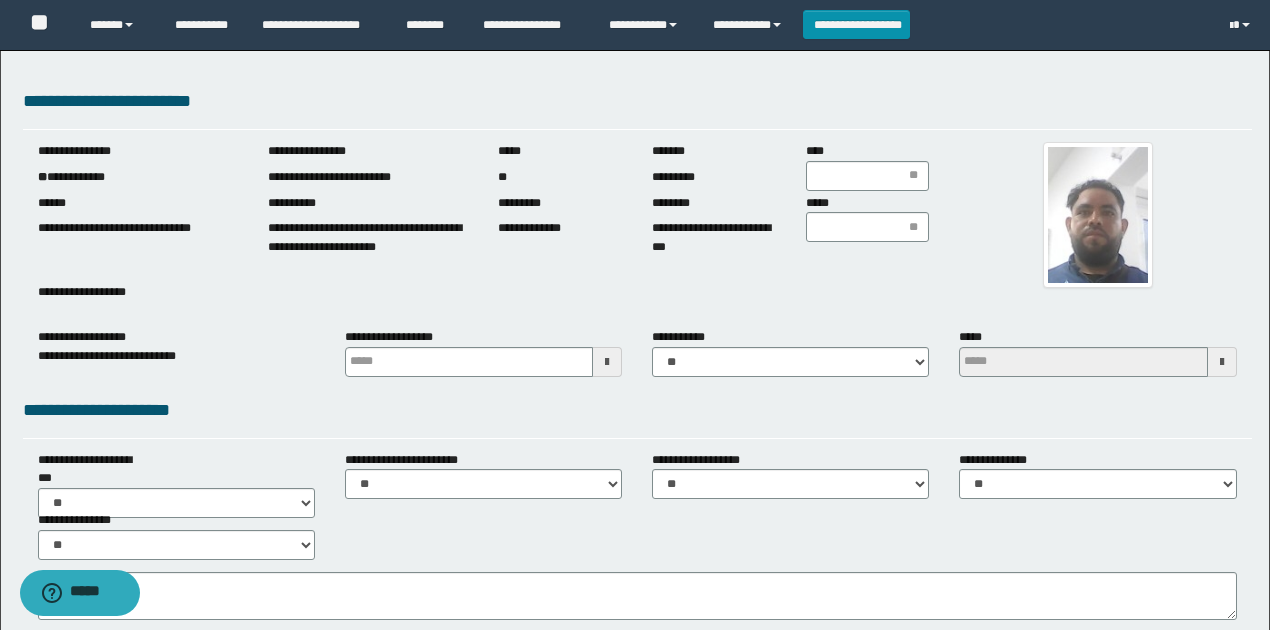 click at bounding box center (1097, 215) 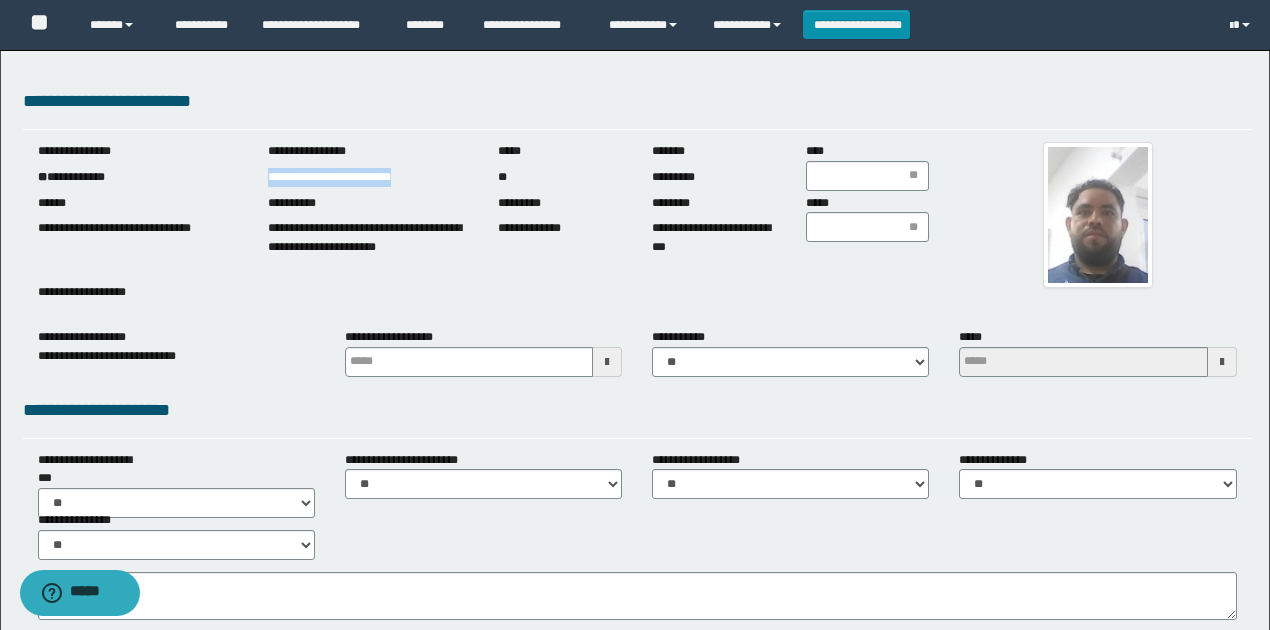 drag, startPoint x: 266, startPoint y: 174, endPoint x: 455, endPoint y: 178, distance: 189.04233 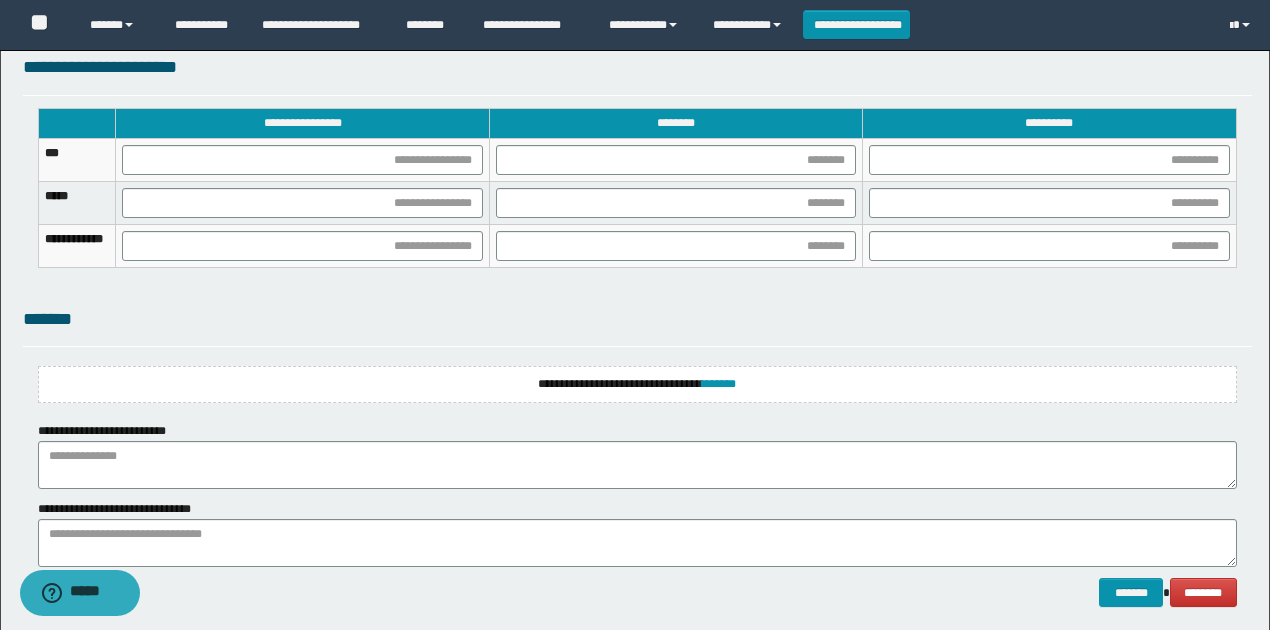 scroll, scrollTop: 1369, scrollLeft: 0, axis: vertical 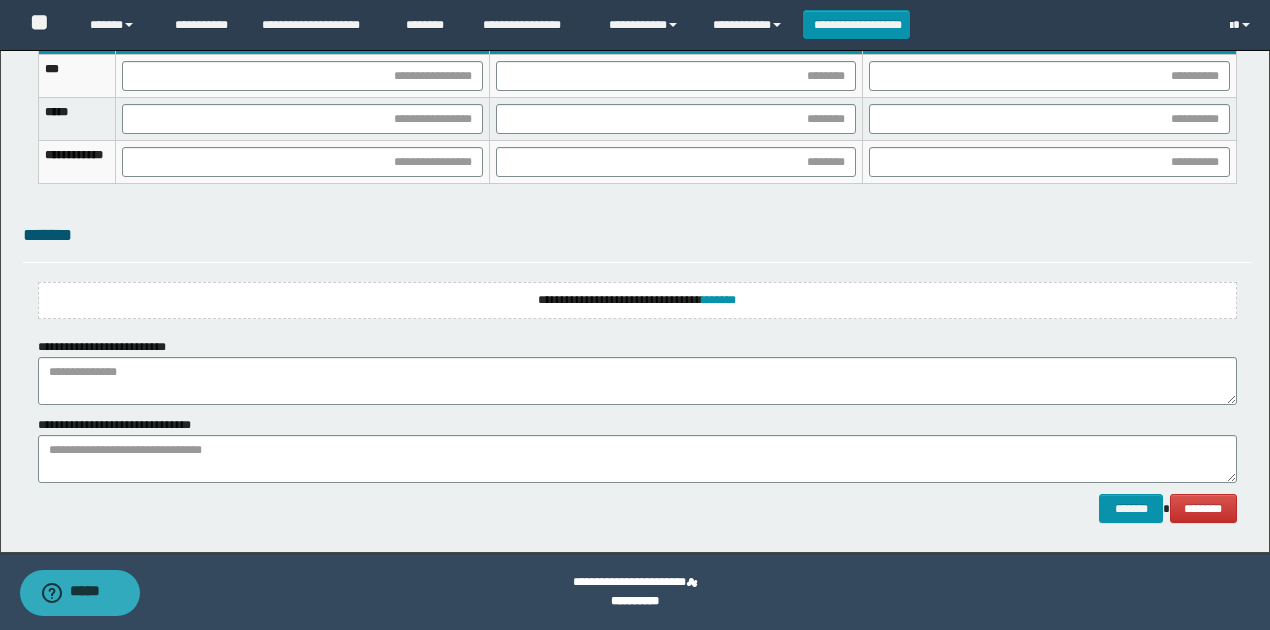 click on "**********" at bounding box center (637, 300) 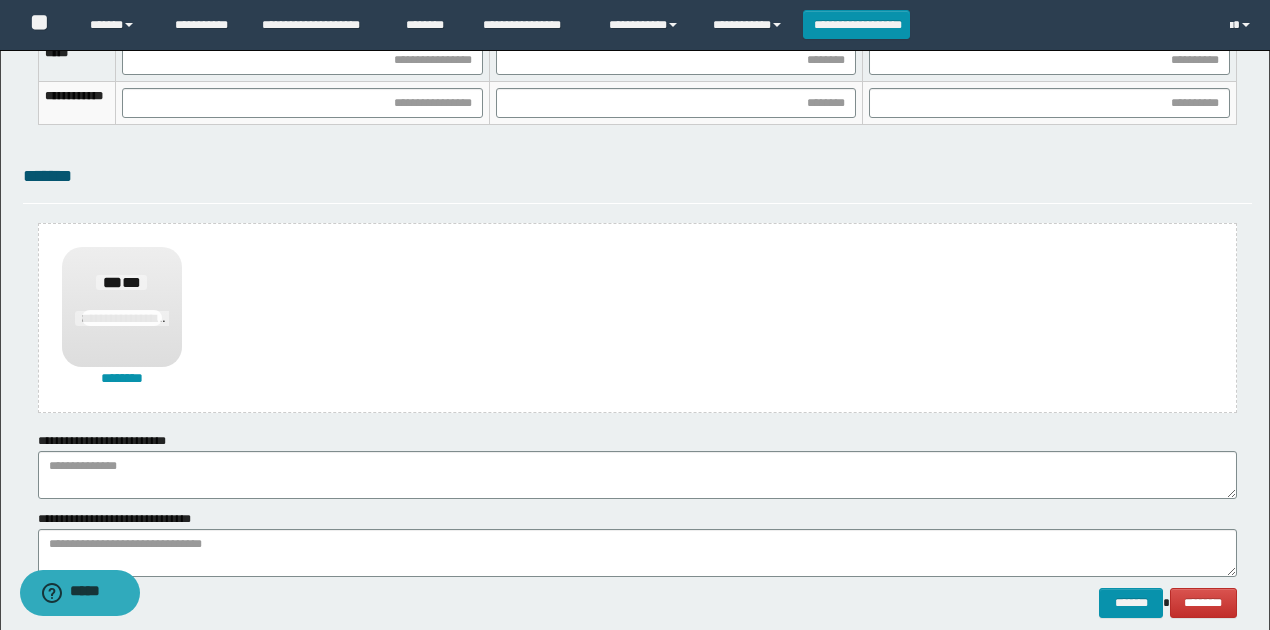 scroll, scrollTop: 1522, scrollLeft: 0, axis: vertical 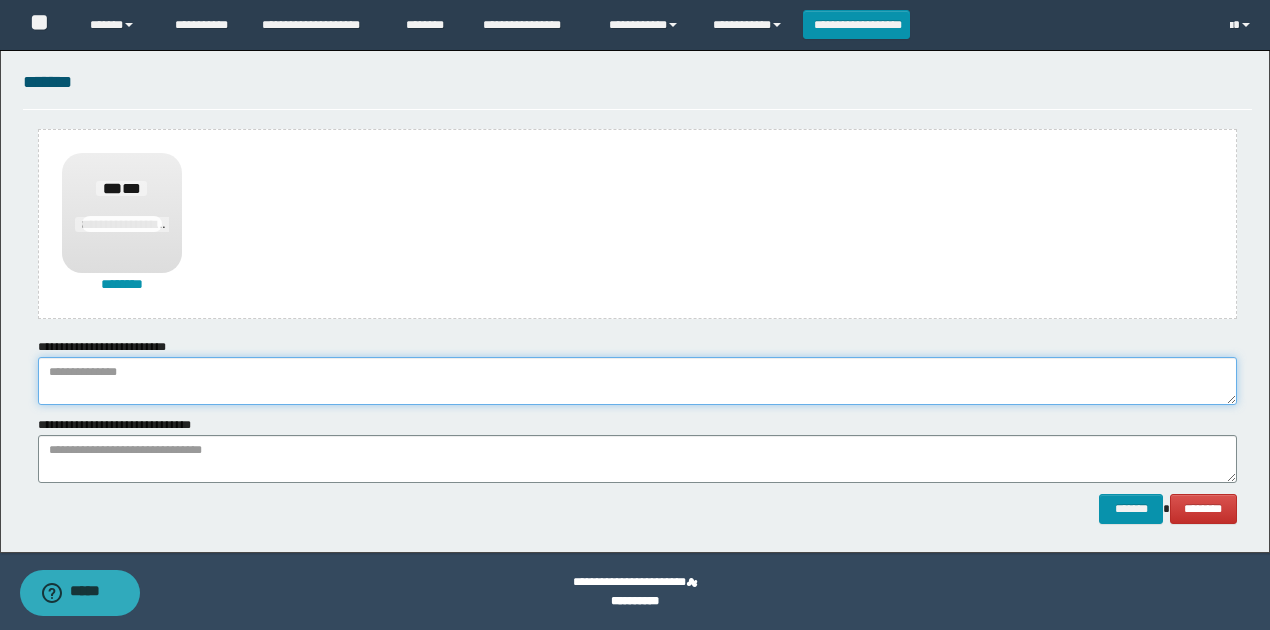 paste on "**********" 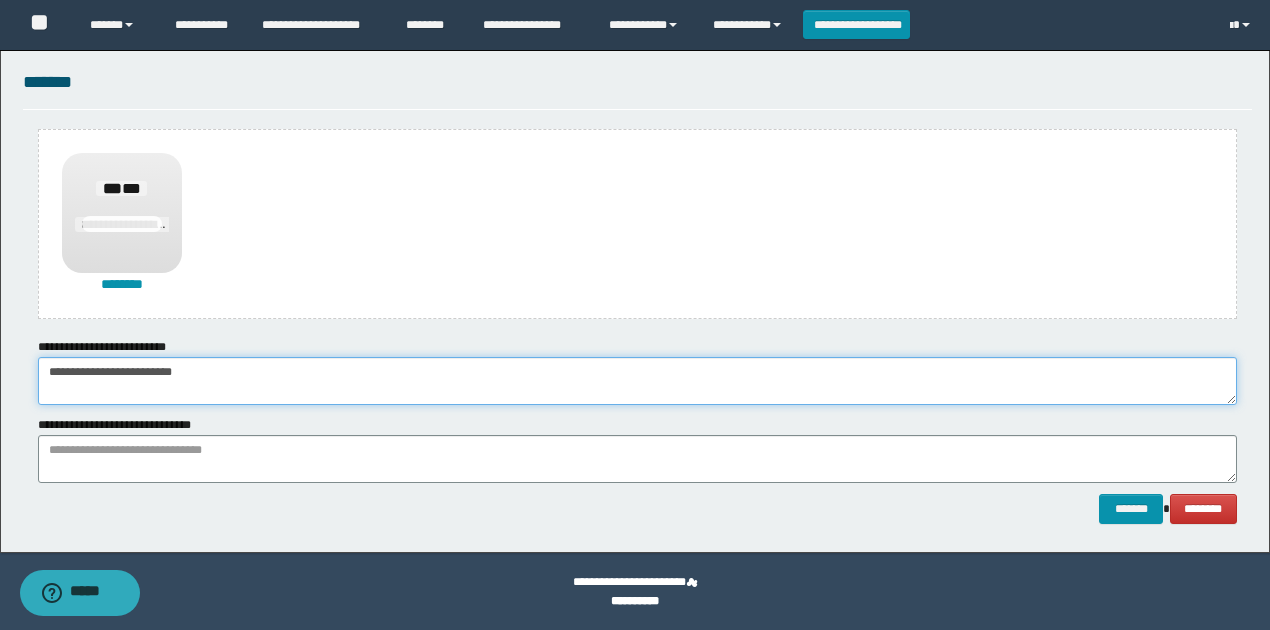 click on "**********" at bounding box center (637, 381) 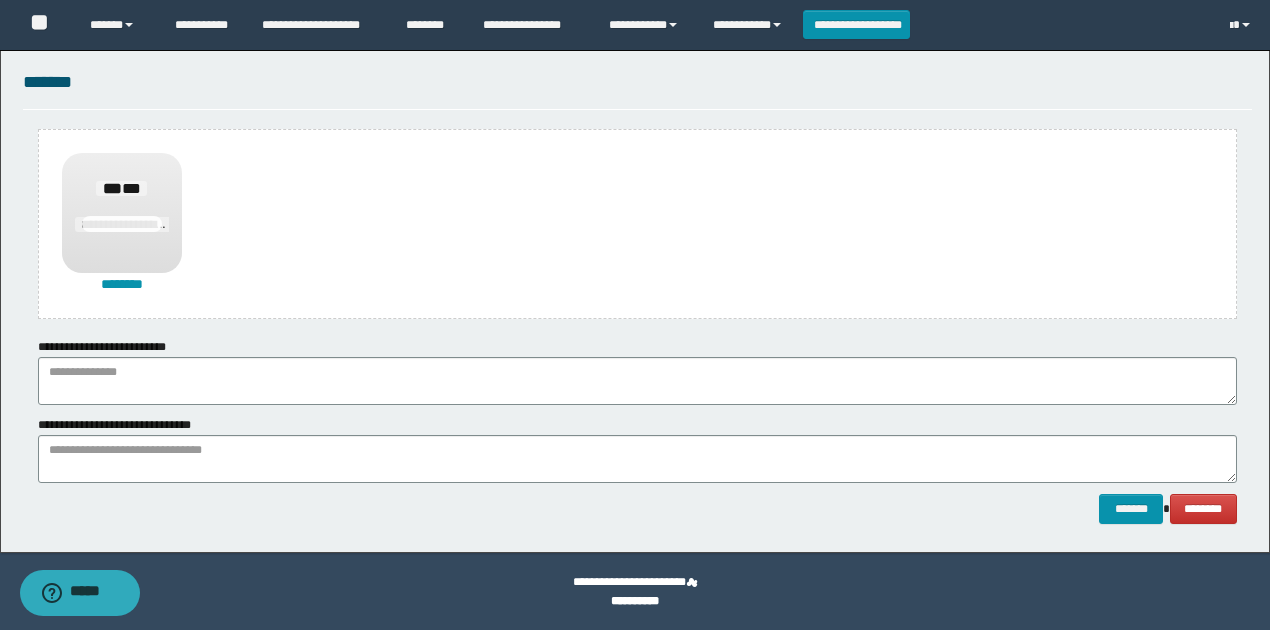 drag, startPoint x: 831, startPoint y: 563, endPoint x: 827, endPoint y: 528, distance: 35.22783 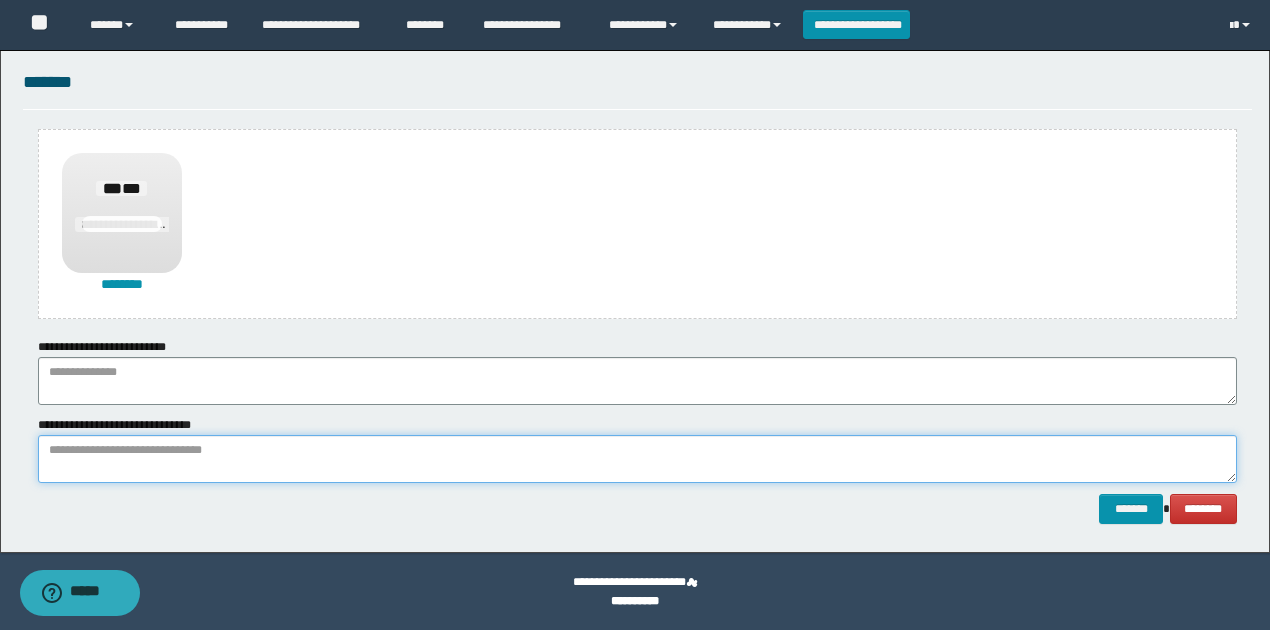 paste on "**********" 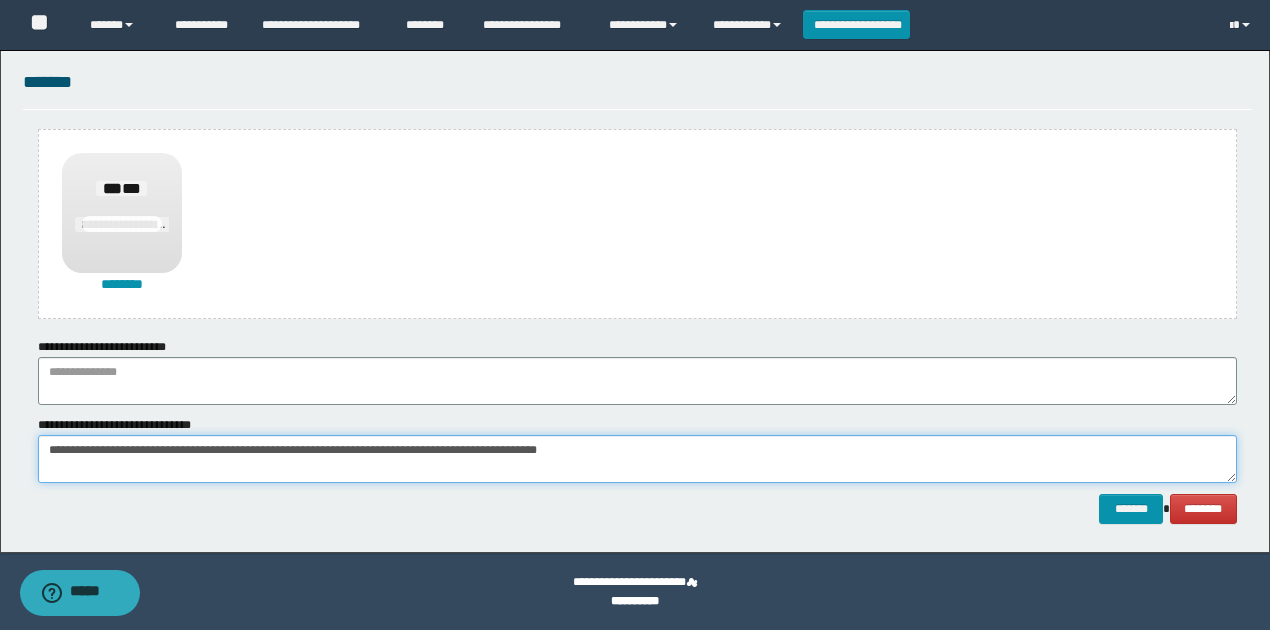 click on "**********" at bounding box center [637, 459] 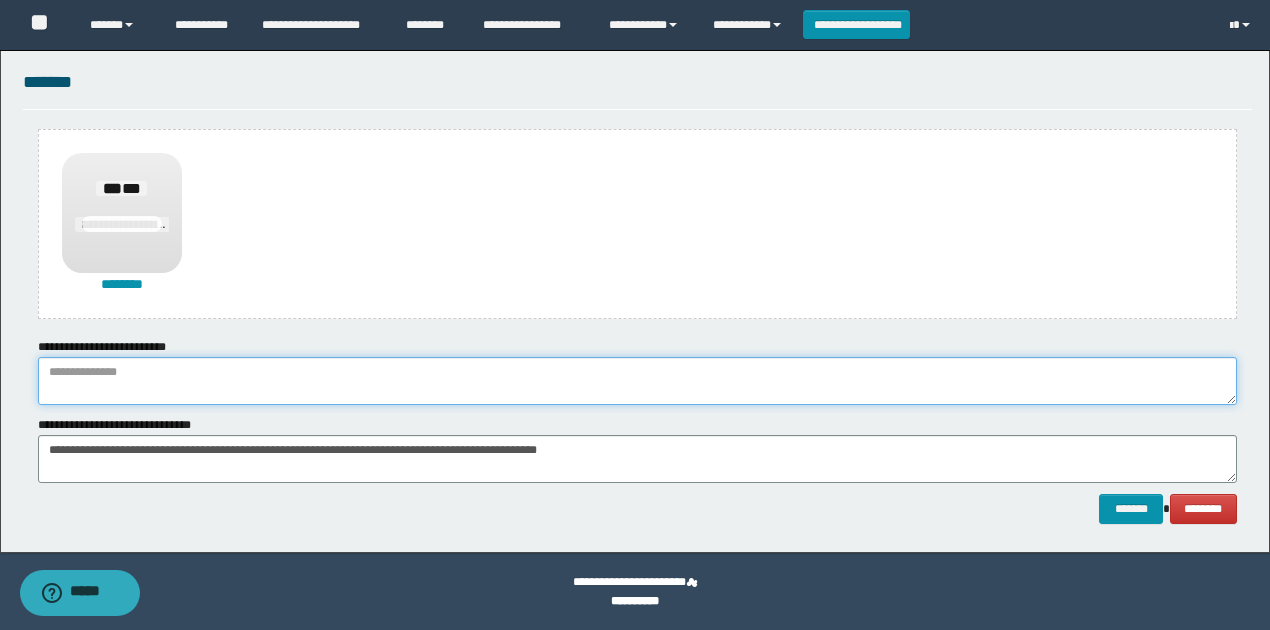 click at bounding box center (637, 381) 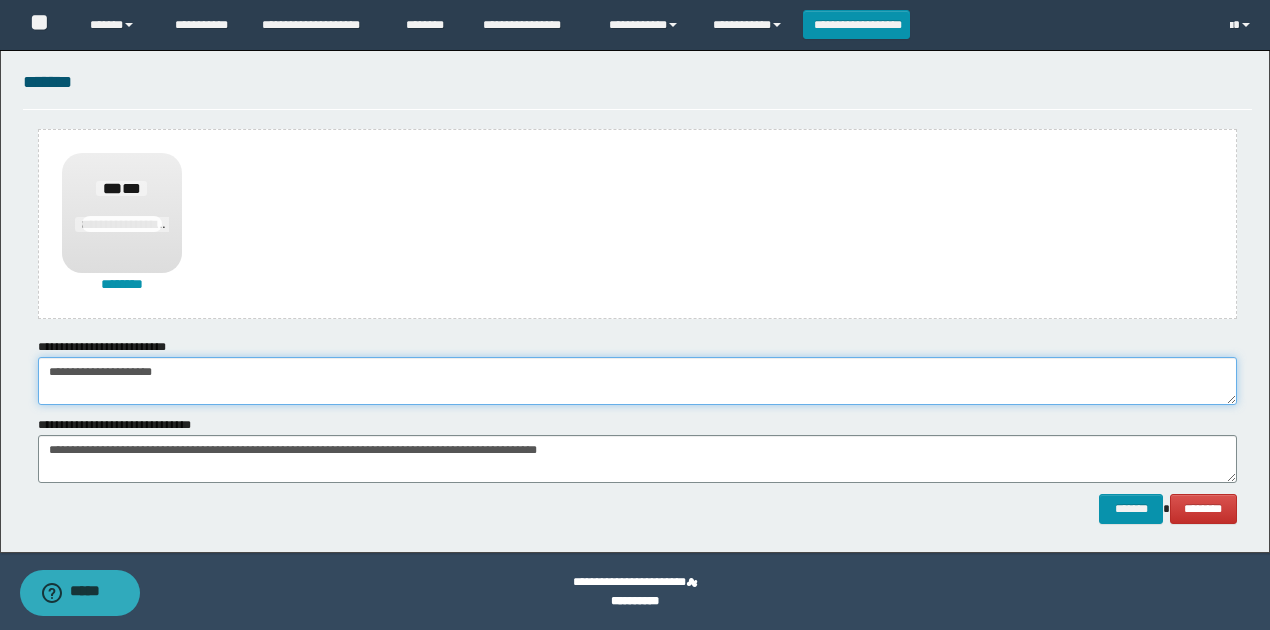 type on "**********" 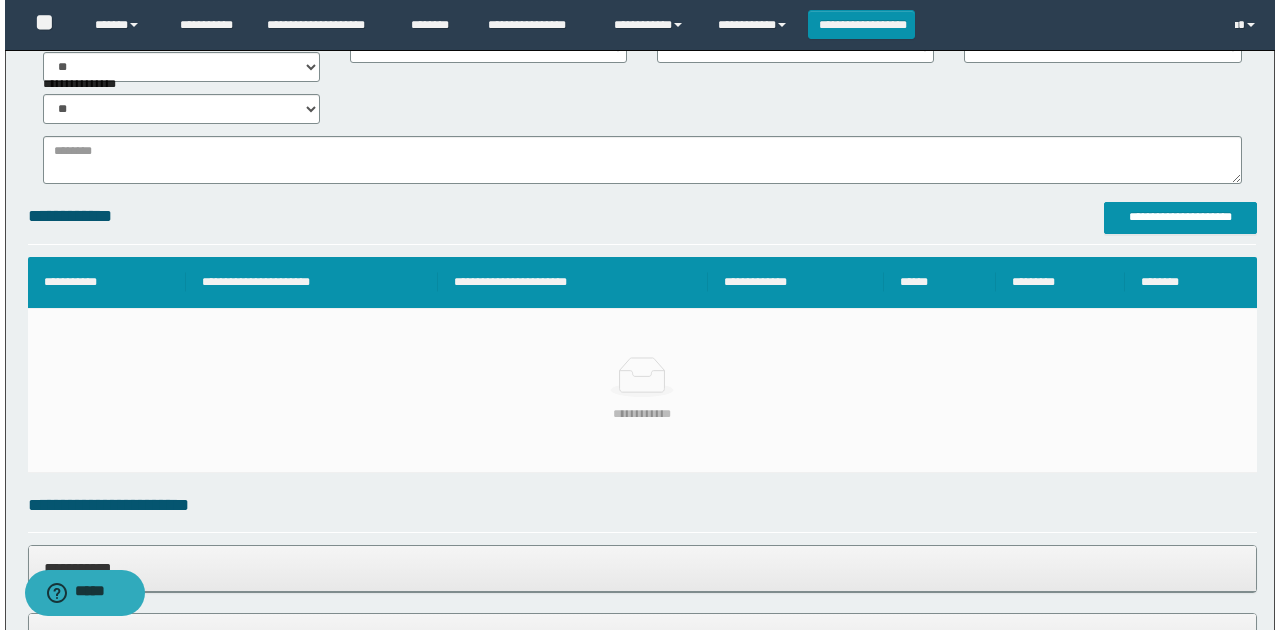 scroll, scrollTop: 389, scrollLeft: 0, axis: vertical 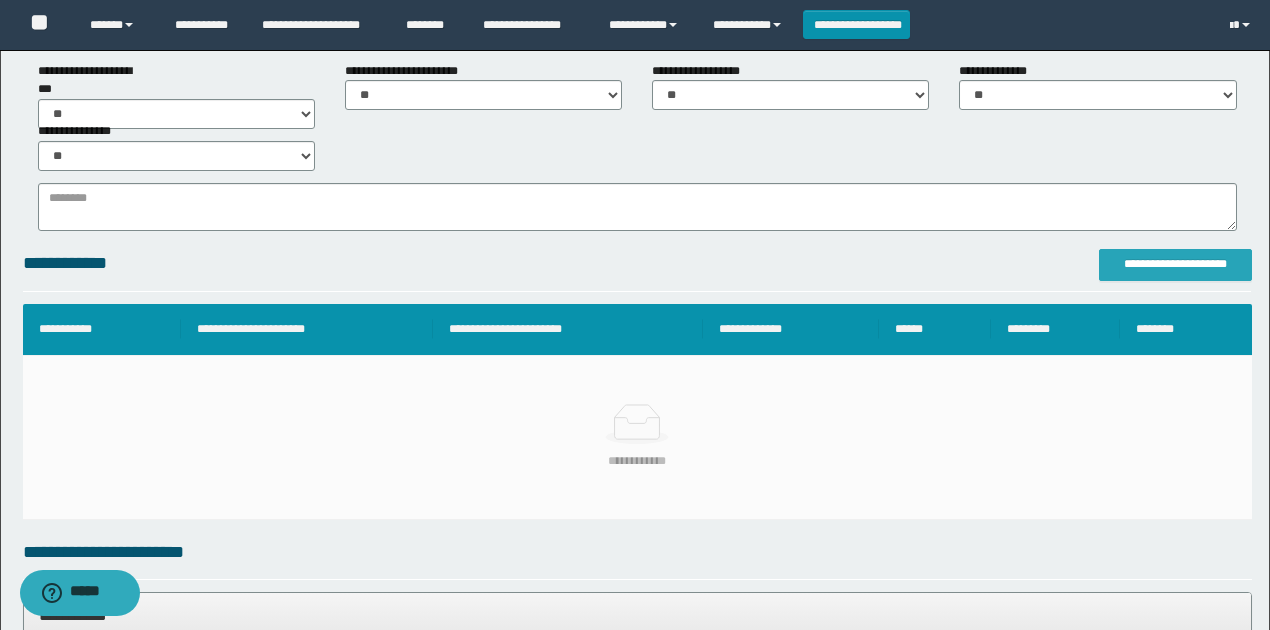 click on "**********" at bounding box center (1175, 264) 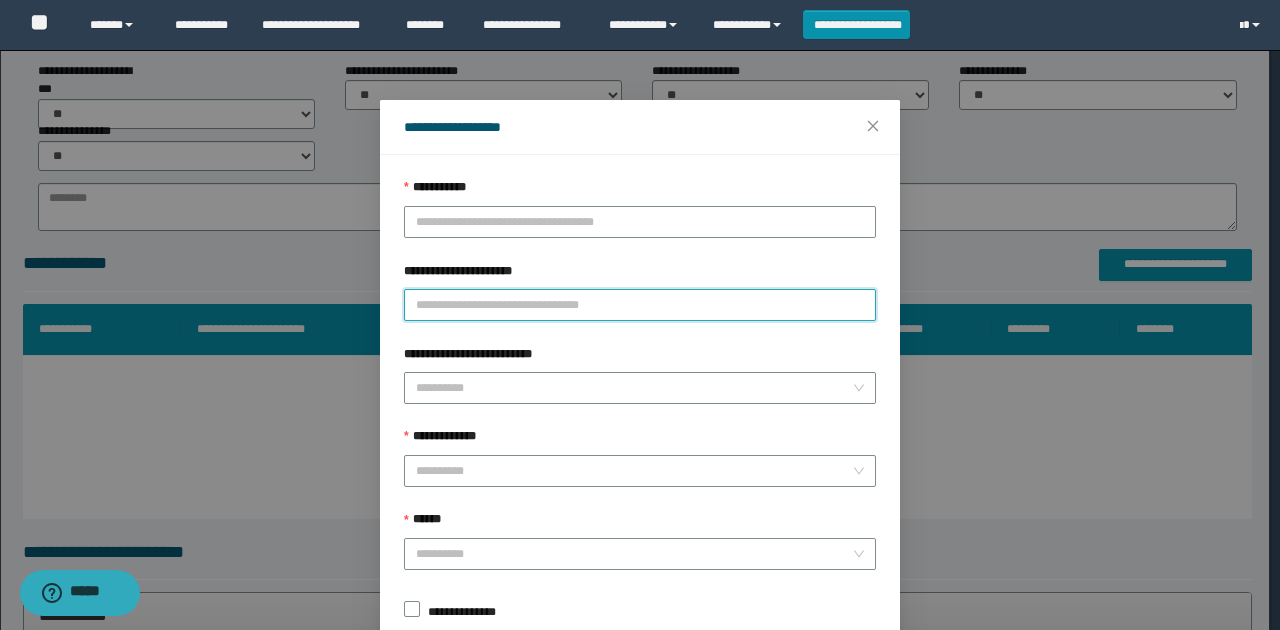click on "**********" at bounding box center (640, 305) 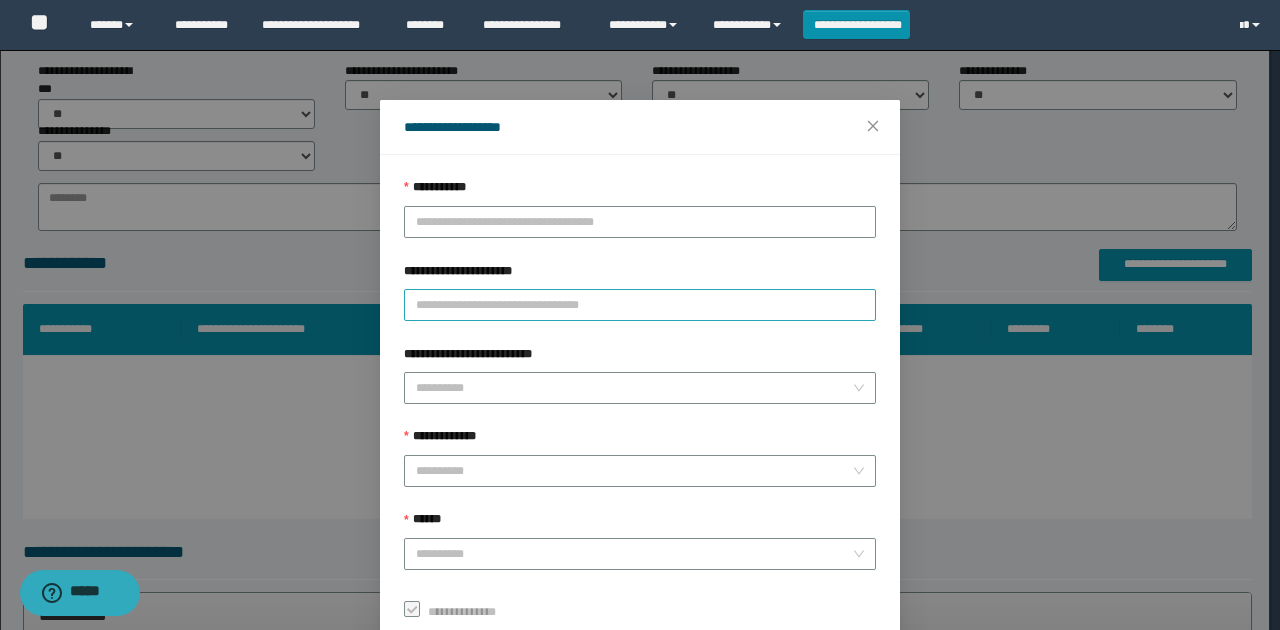 drag, startPoint x: 628, startPoint y: 284, endPoint x: 625, endPoint y: 310, distance: 26.172504 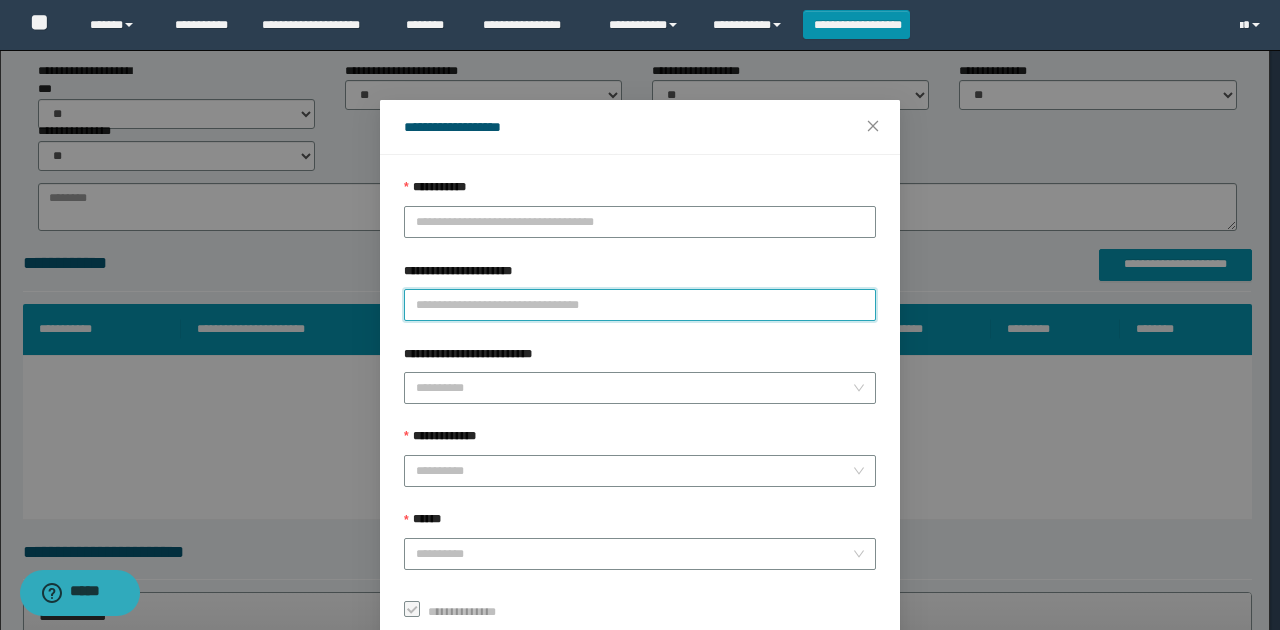 click on "**********" at bounding box center (640, 305) 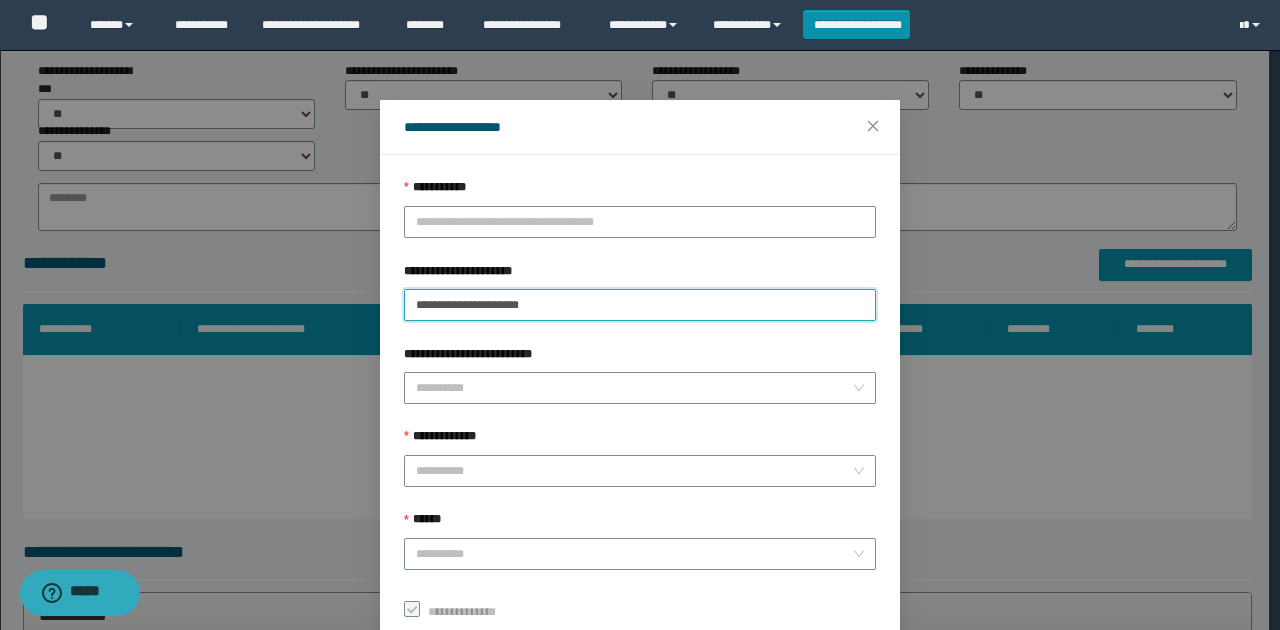 drag, startPoint x: 664, startPoint y: 307, endPoint x: 668, endPoint y: 276, distance: 31.257 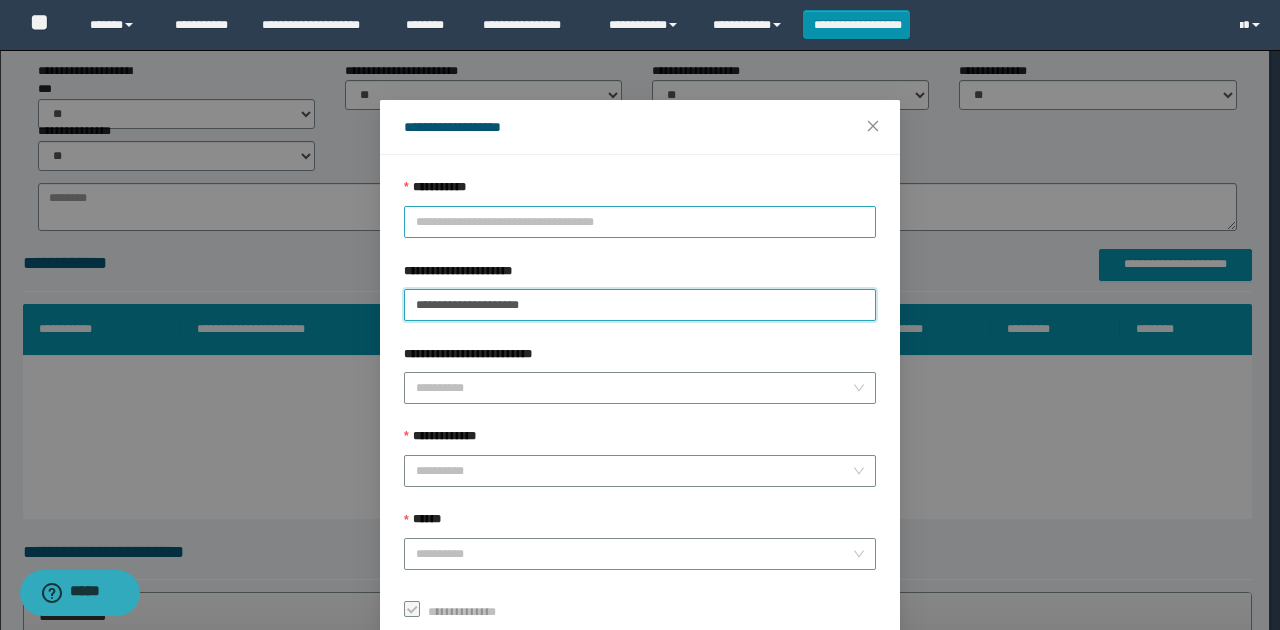 type on "**********" 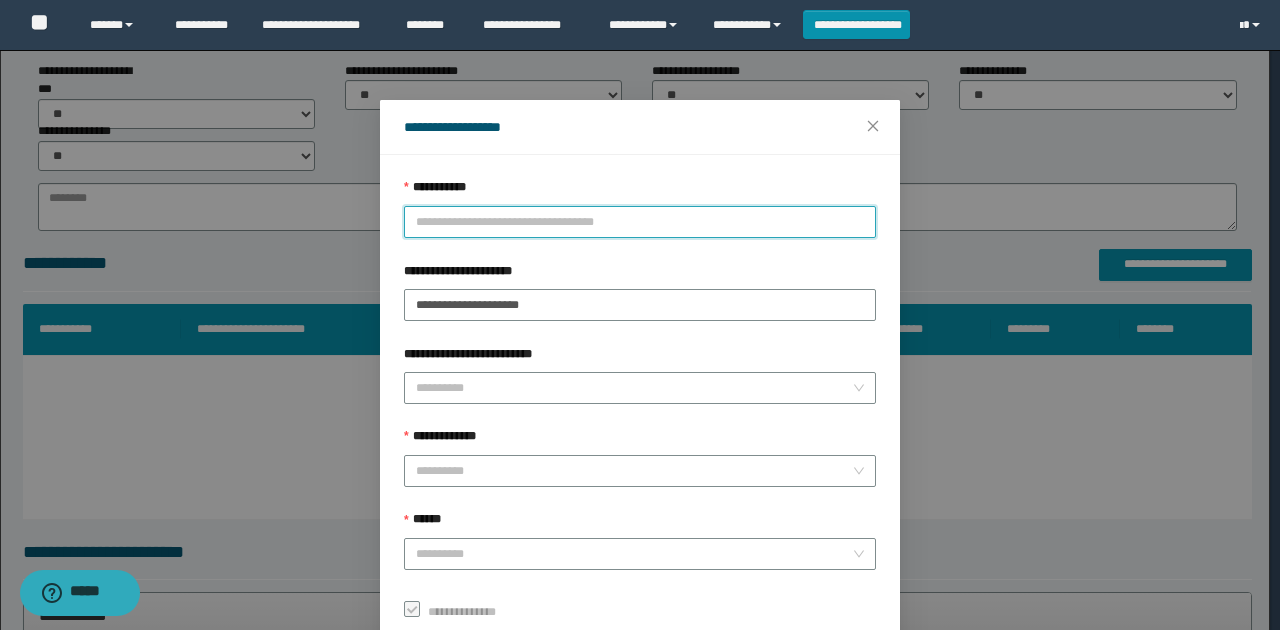 click on "**********" at bounding box center (640, 222) 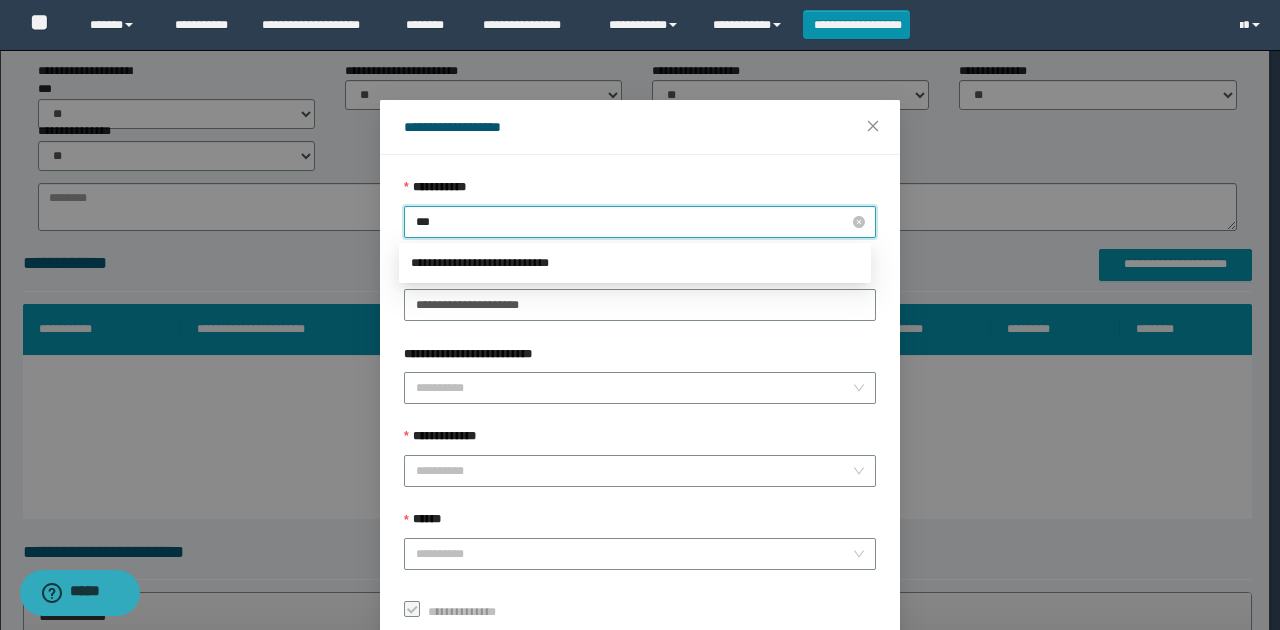 type on "****" 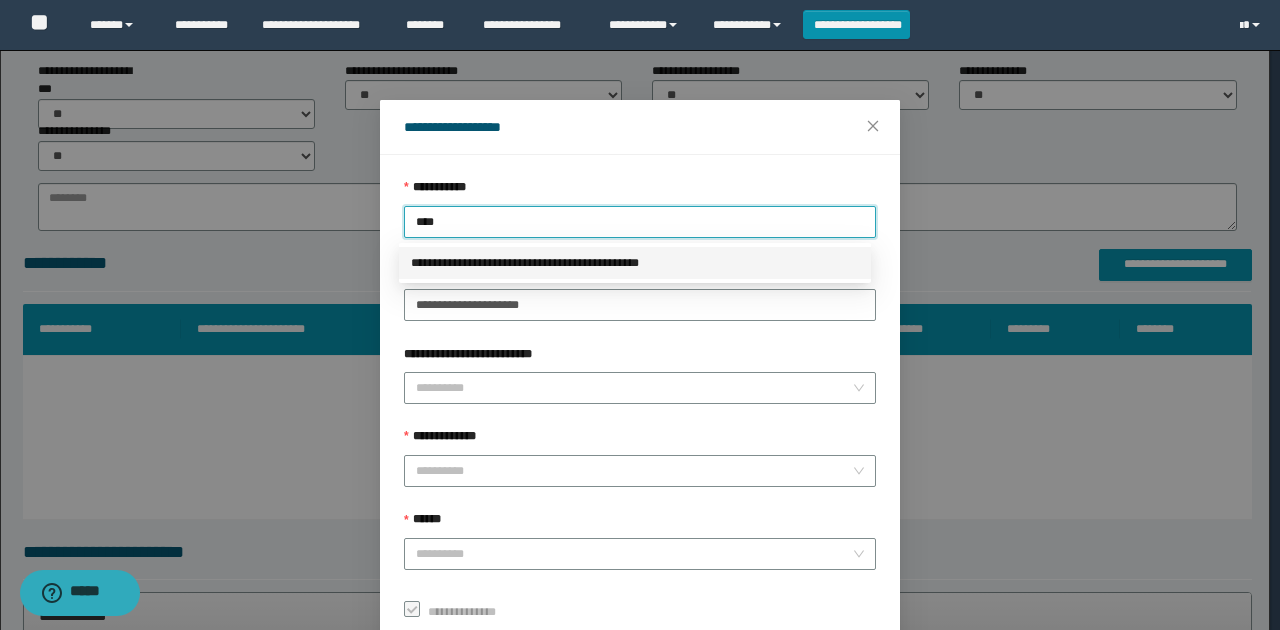 click on "**********" at bounding box center [635, 263] 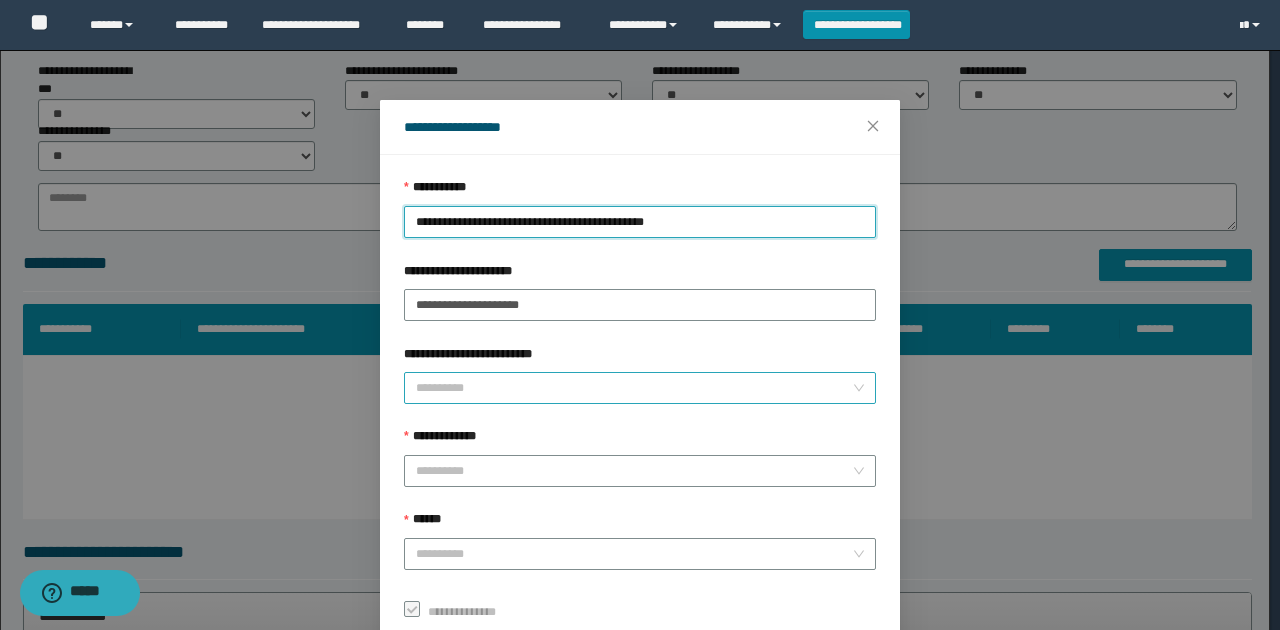 click on "**********" at bounding box center [634, 388] 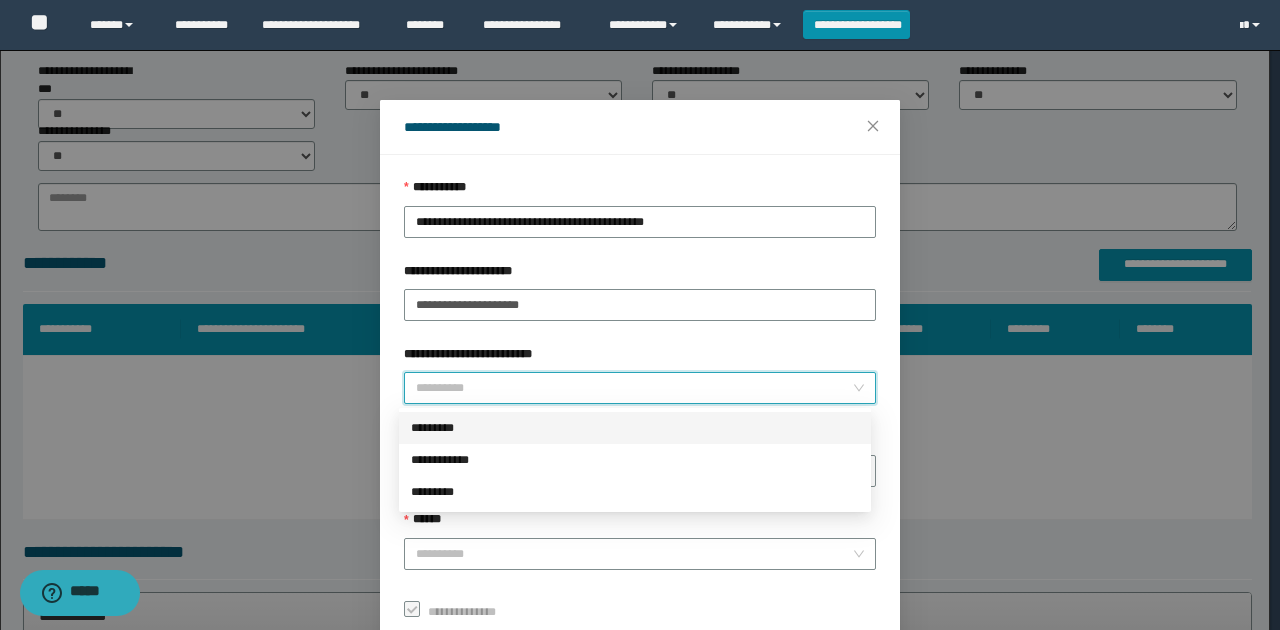 click on "*********" at bounding box center [635, 428] 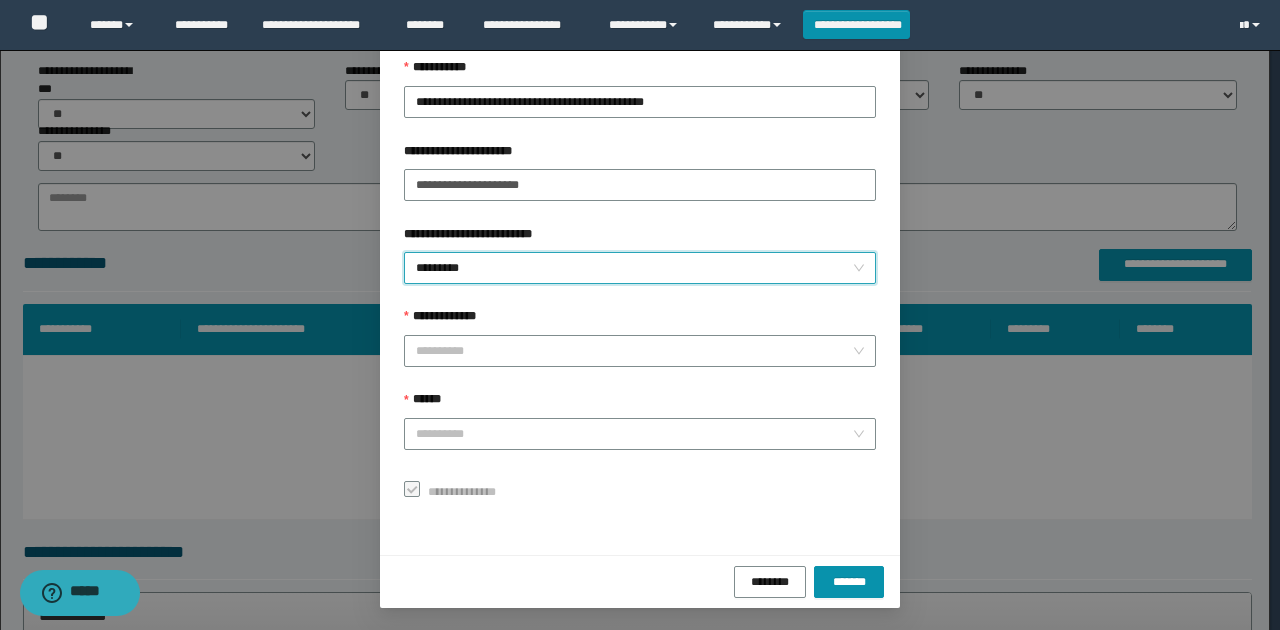 scroll, scrollTop: 121, scrollLeft: 0, axis: vertical 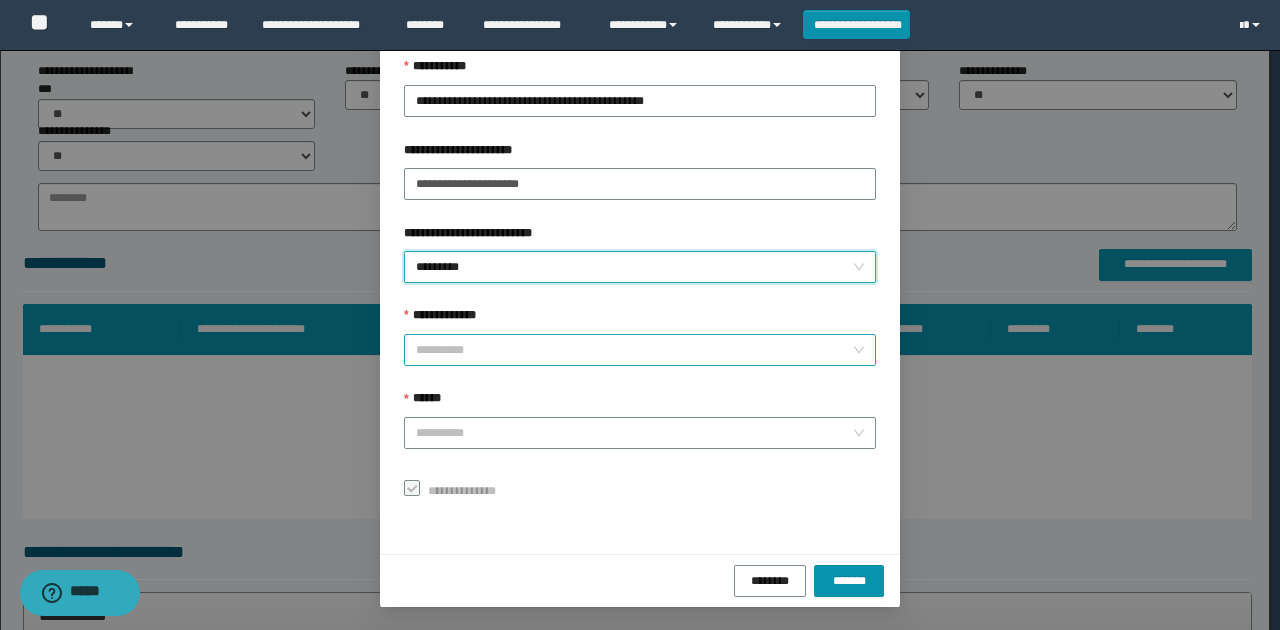 click on "**********" at bounding box center [634, 350] 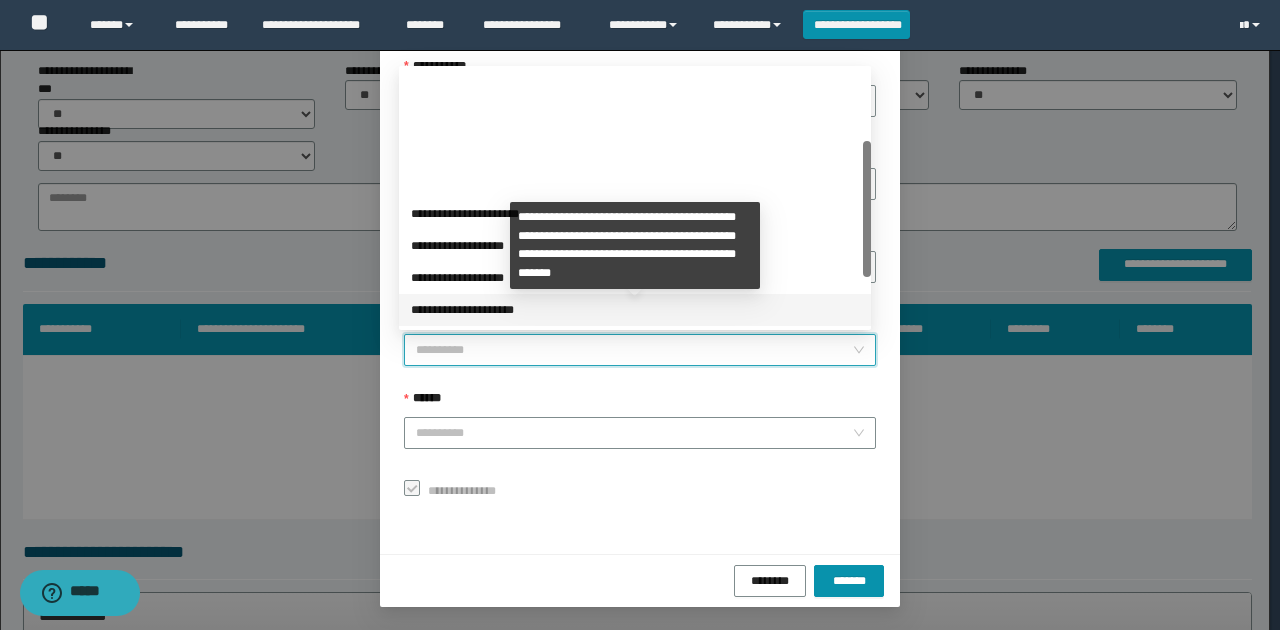 scroll, scrollTop: 224, scrollLeft: 0, axis: vertical 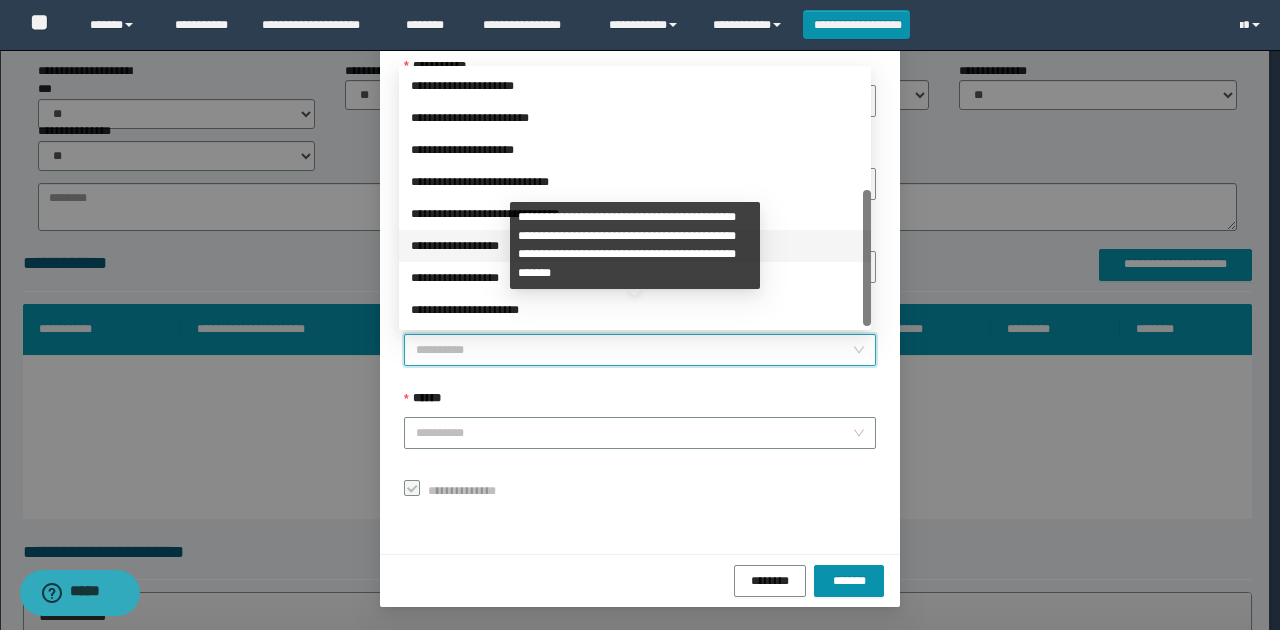 click on "**********" at bounding box center (635, 246) 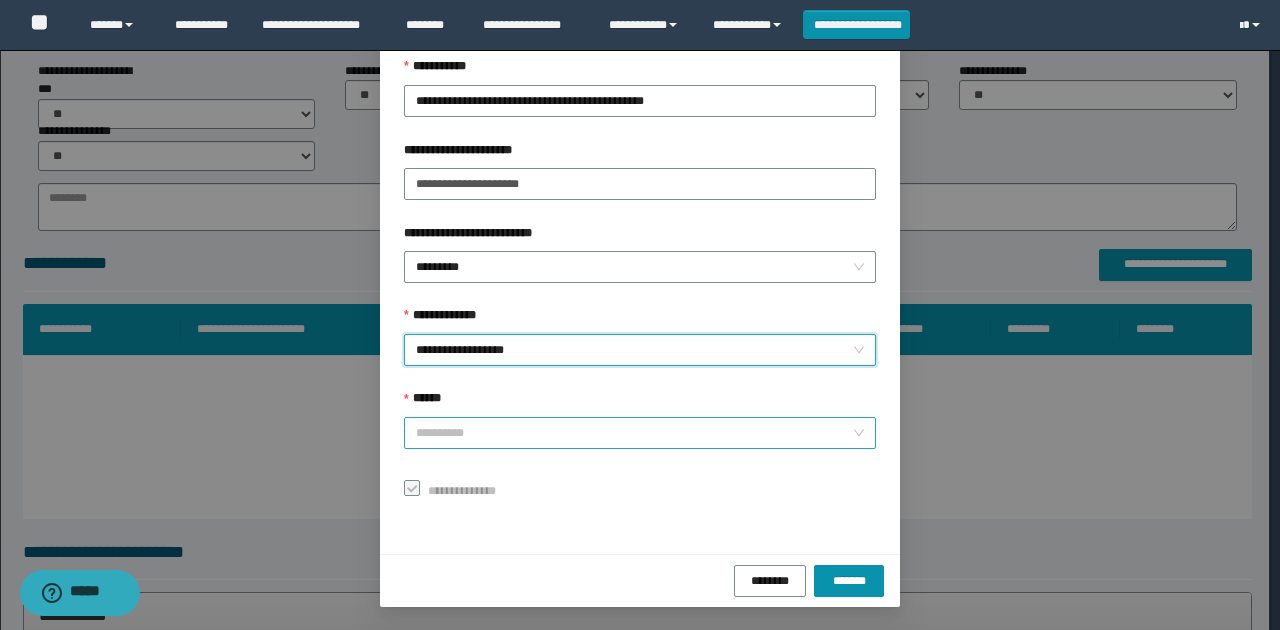 click on "******" at bounding box center [634, 433] 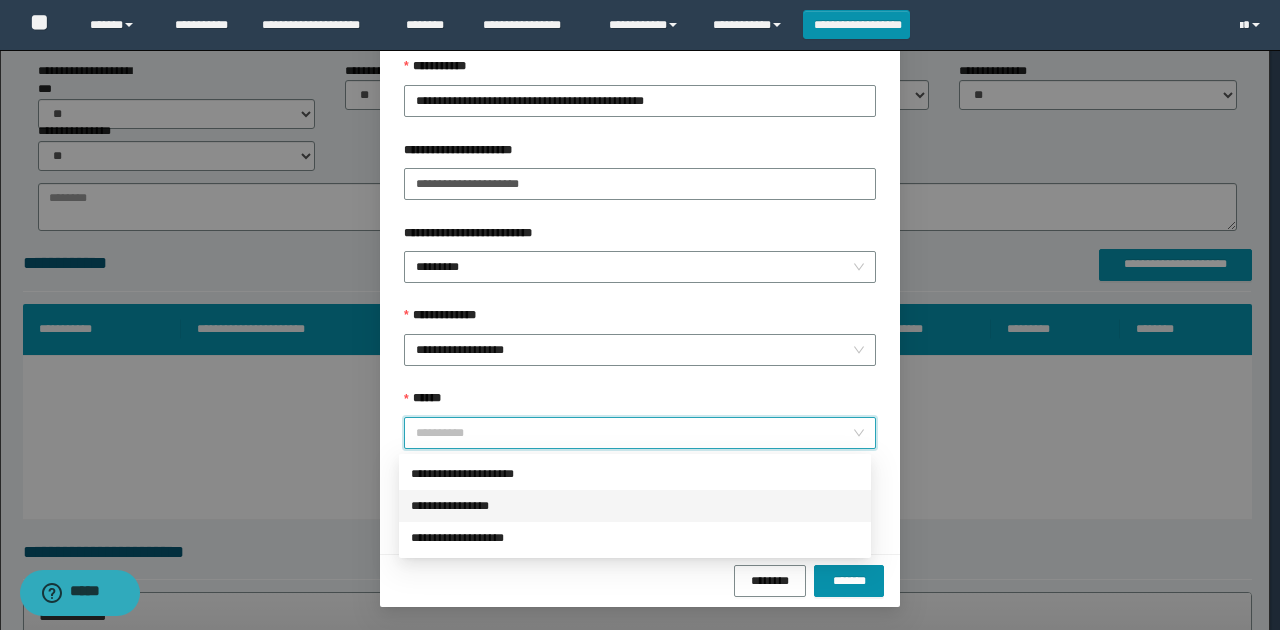 drag, startPoint x: 499, startPoint y: 499, endPoint x: 619, endPoint y: 518, distance: 121.49486 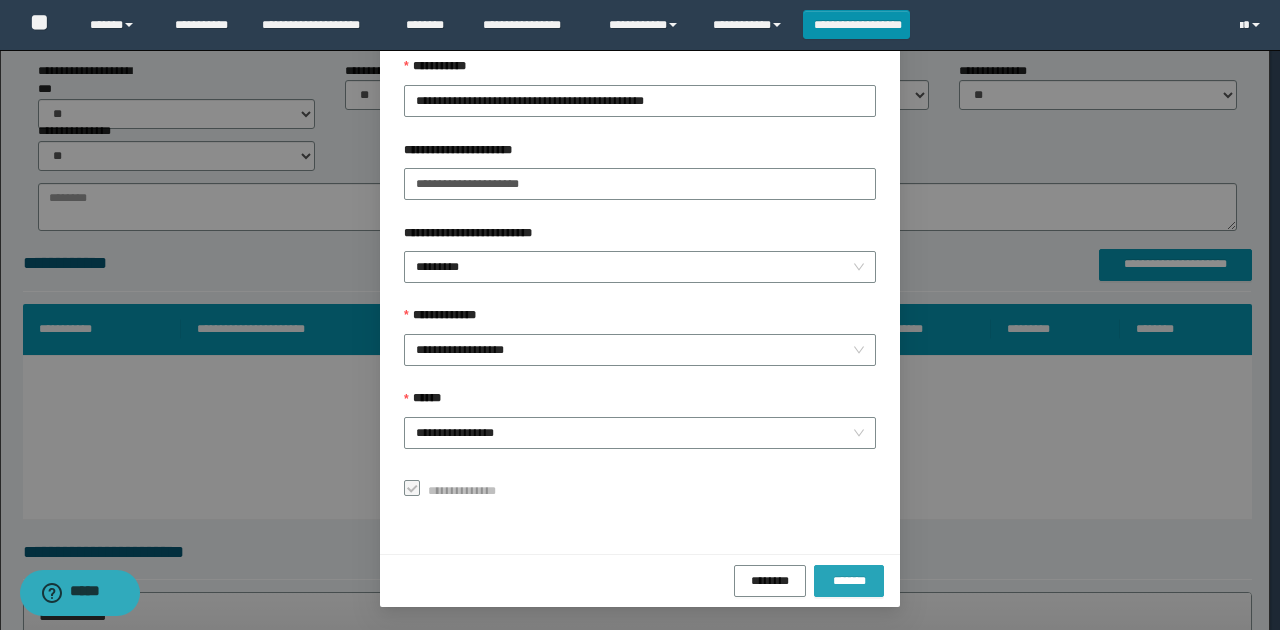 click on "*******" at bounding box center (849, 580) 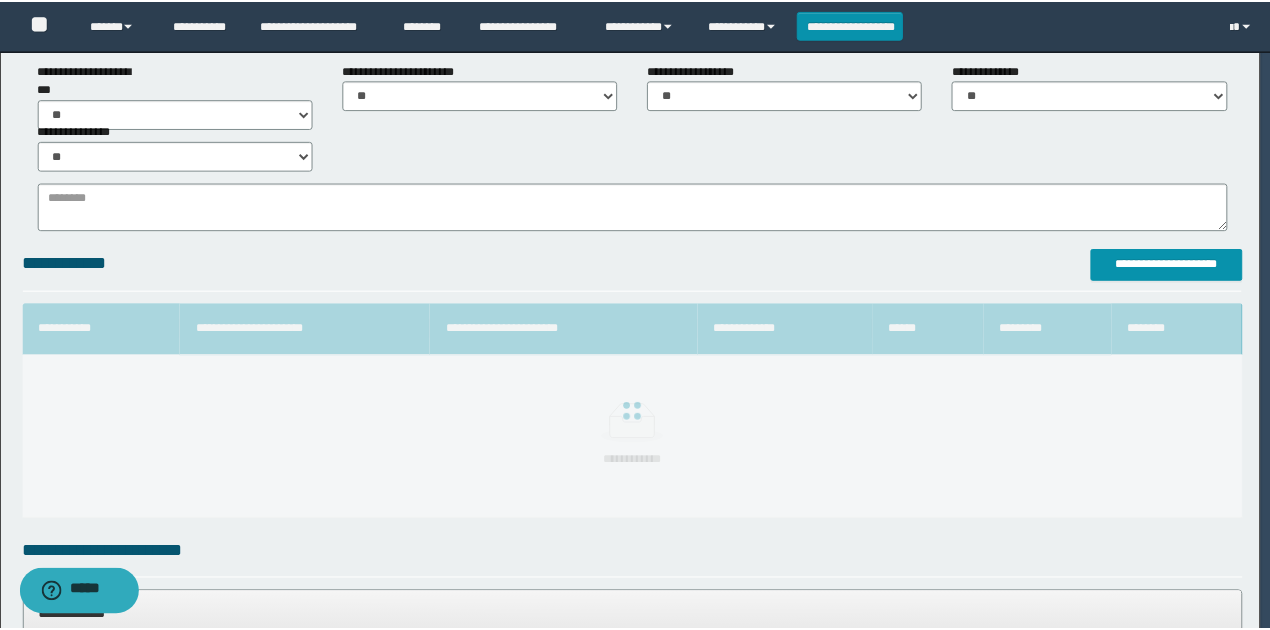 scroll, scrollTop: 73, scrollLeft: 0, axis: vertical 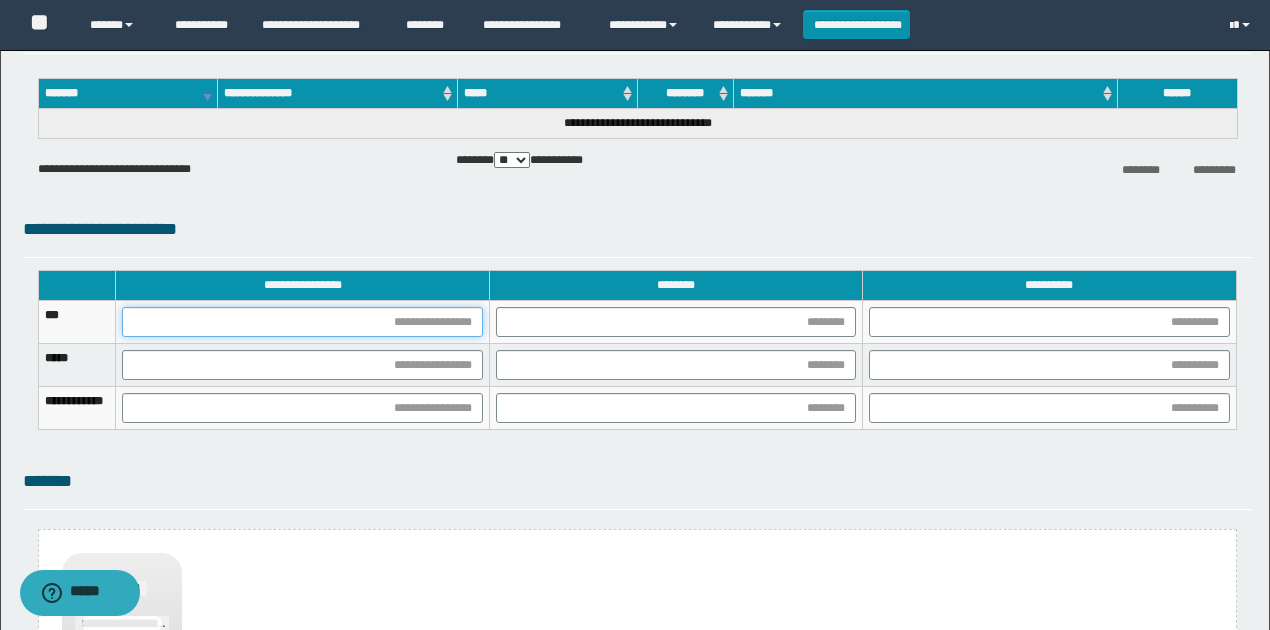 click at bounding box center (302, 322) 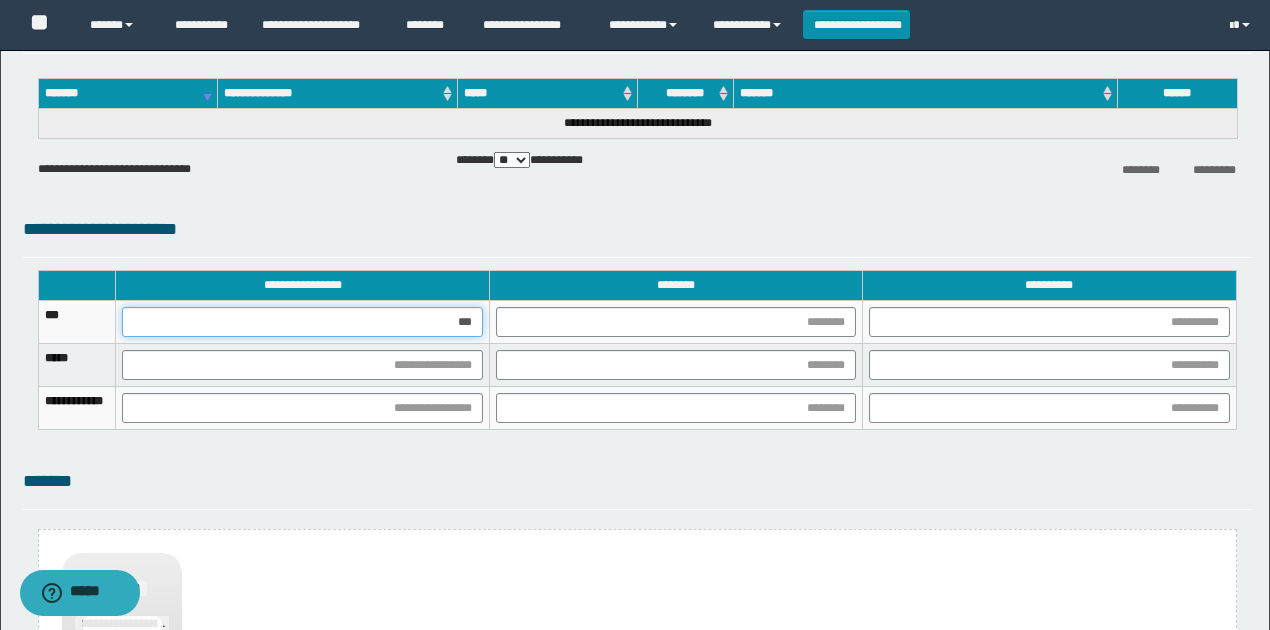 type on "****" 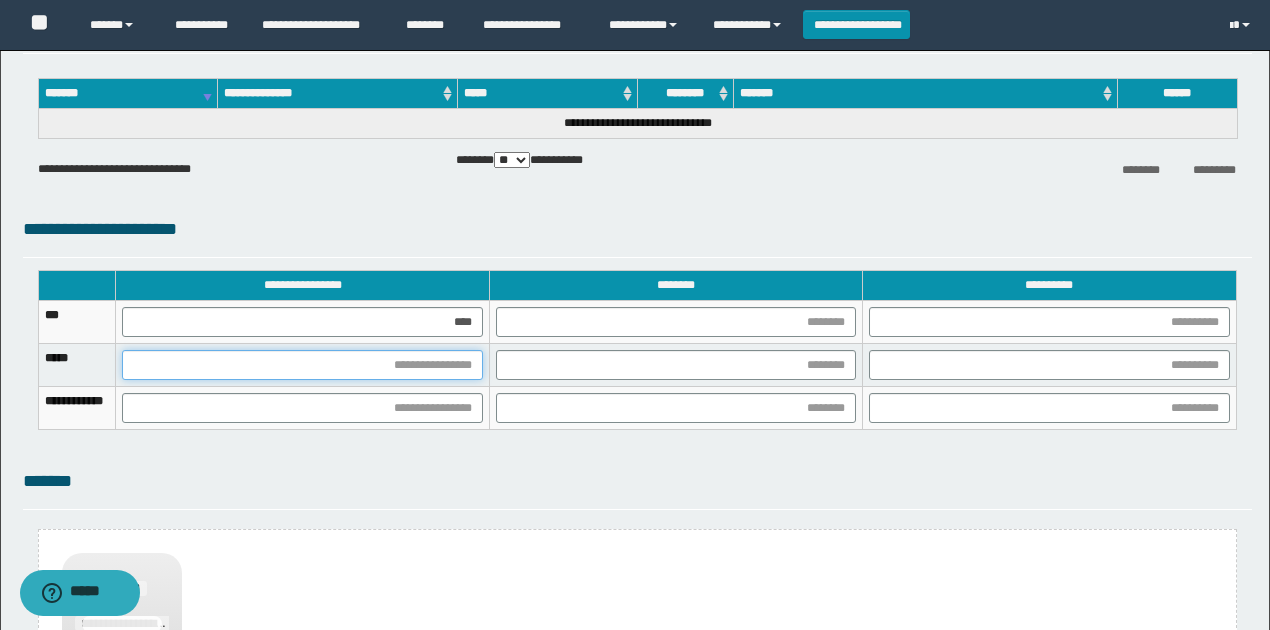 click at bounding box center (302, 365) 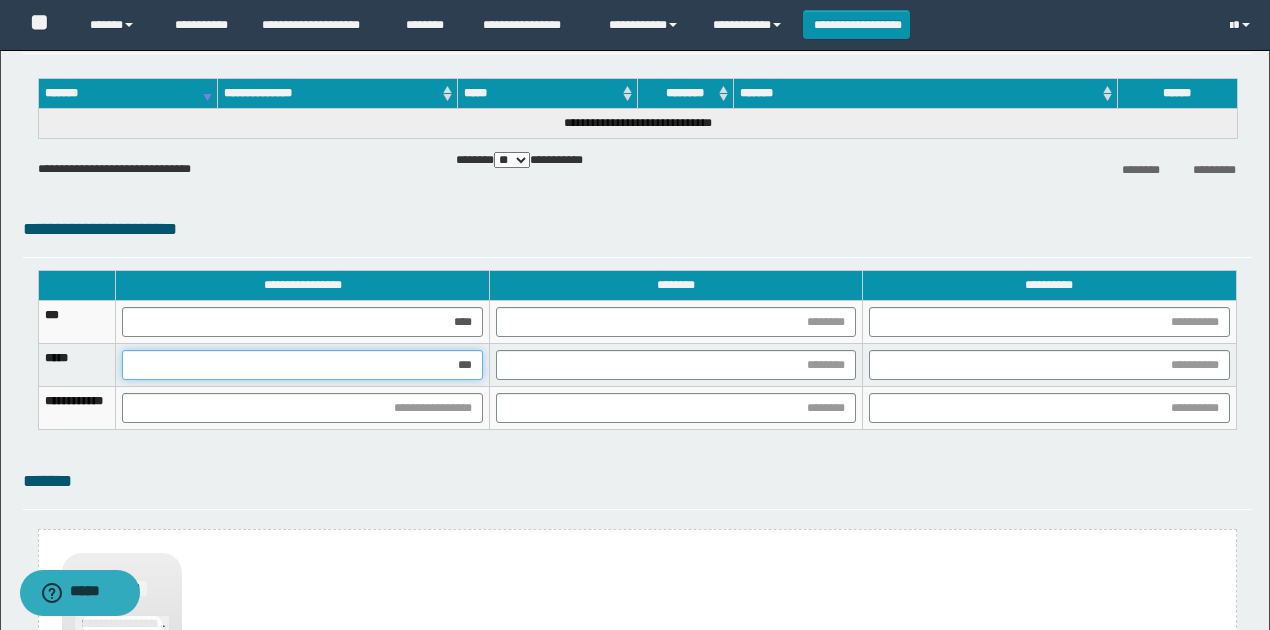 type on "****" 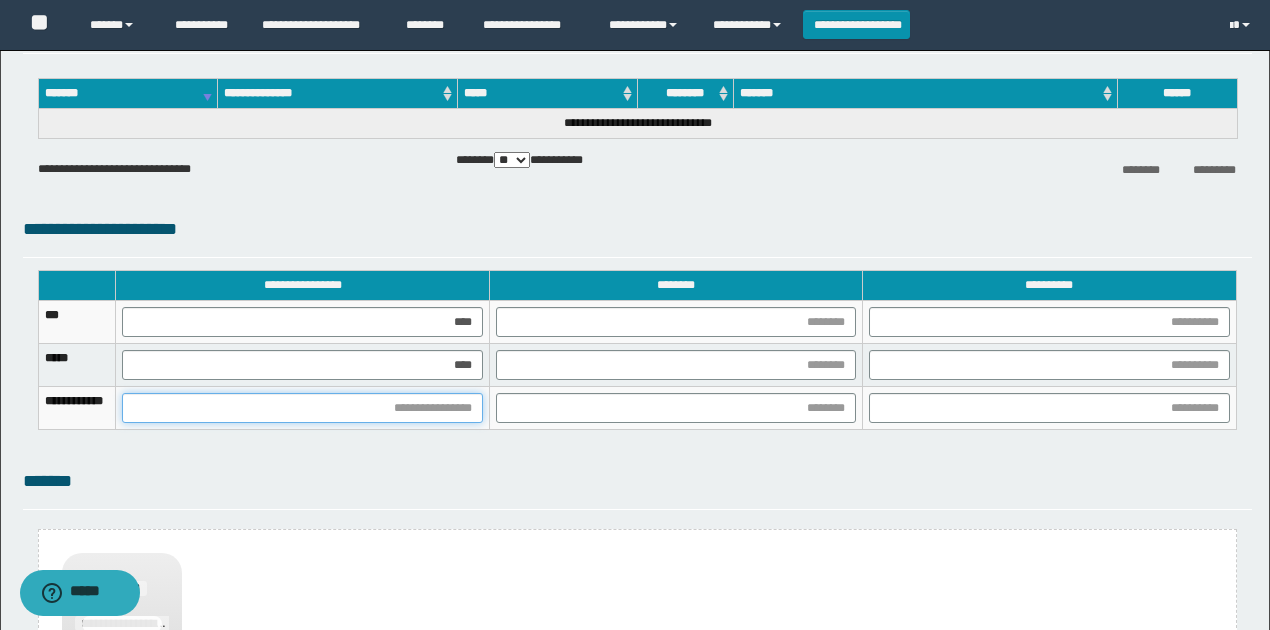 click at bounding box center (302, 408) 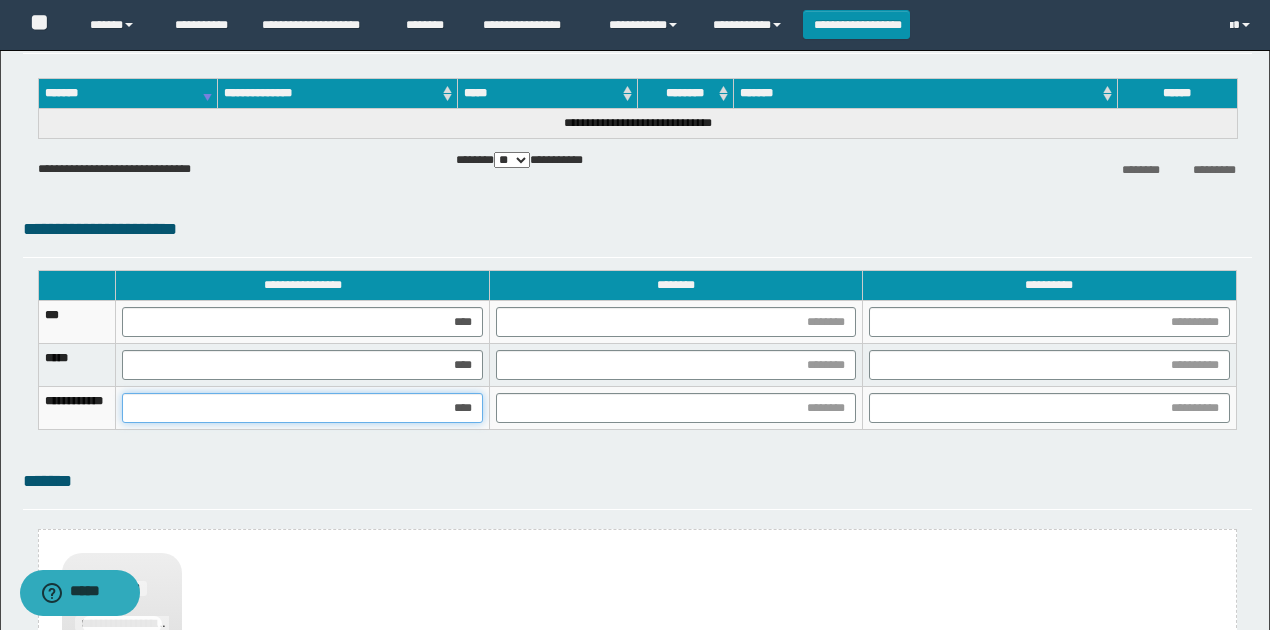 type on "*****" 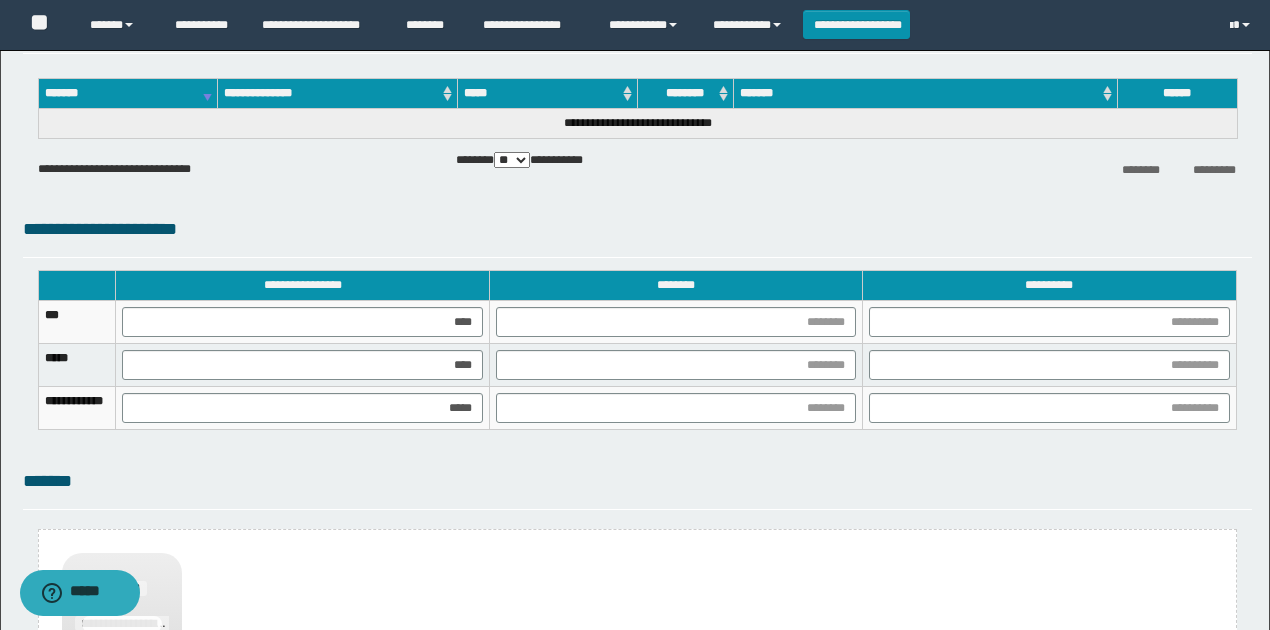 drag, startPoint x: 1244, startPoint y: 476, endPoint x: 928, endPoint y: 348, distance: 340.93988 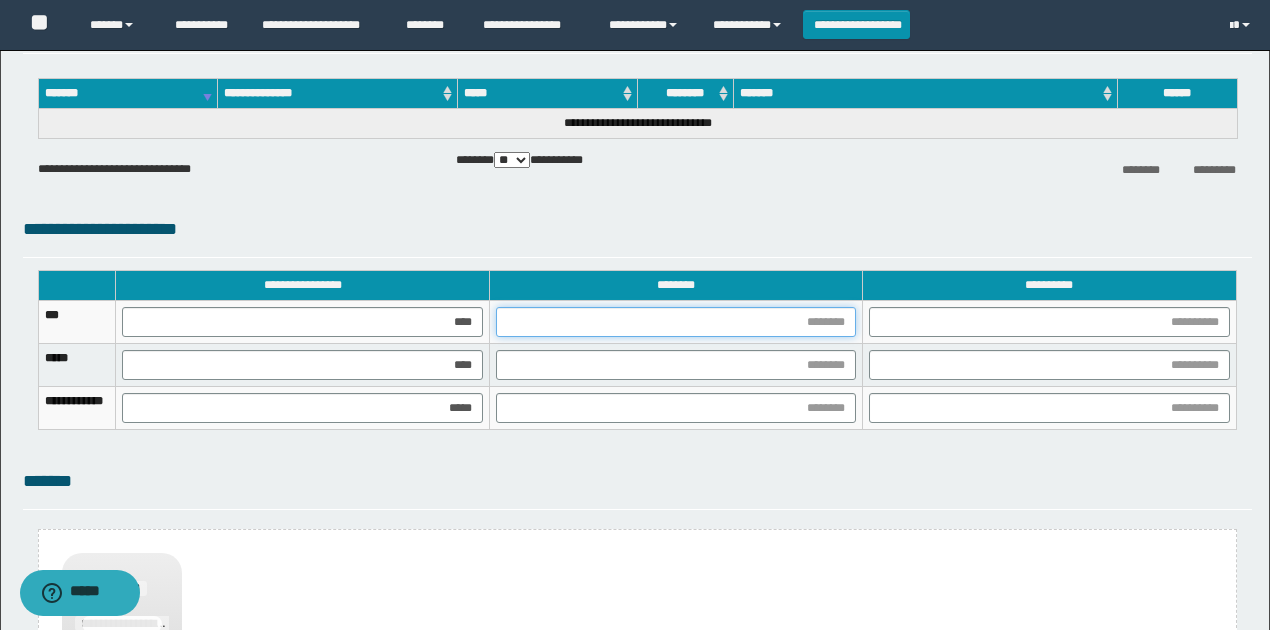 drag, startPoint x: 863, startPoint y: 325, endPoint x: 836, endPoint y: 340, distance: 30.88689 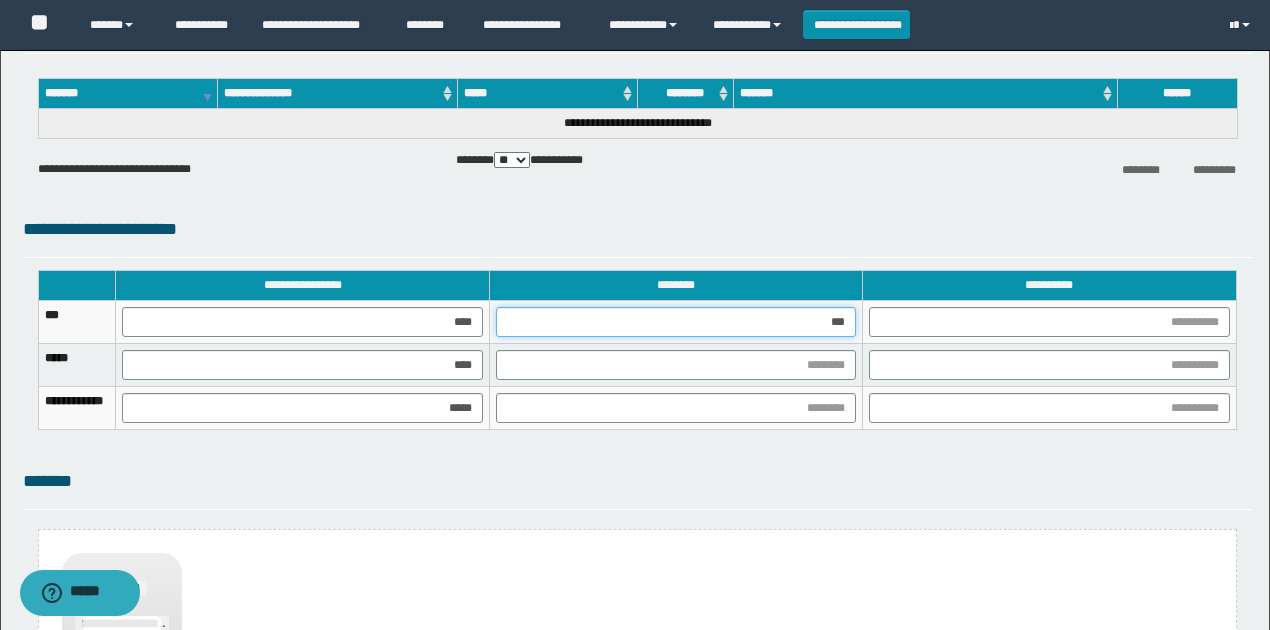 type on "****" 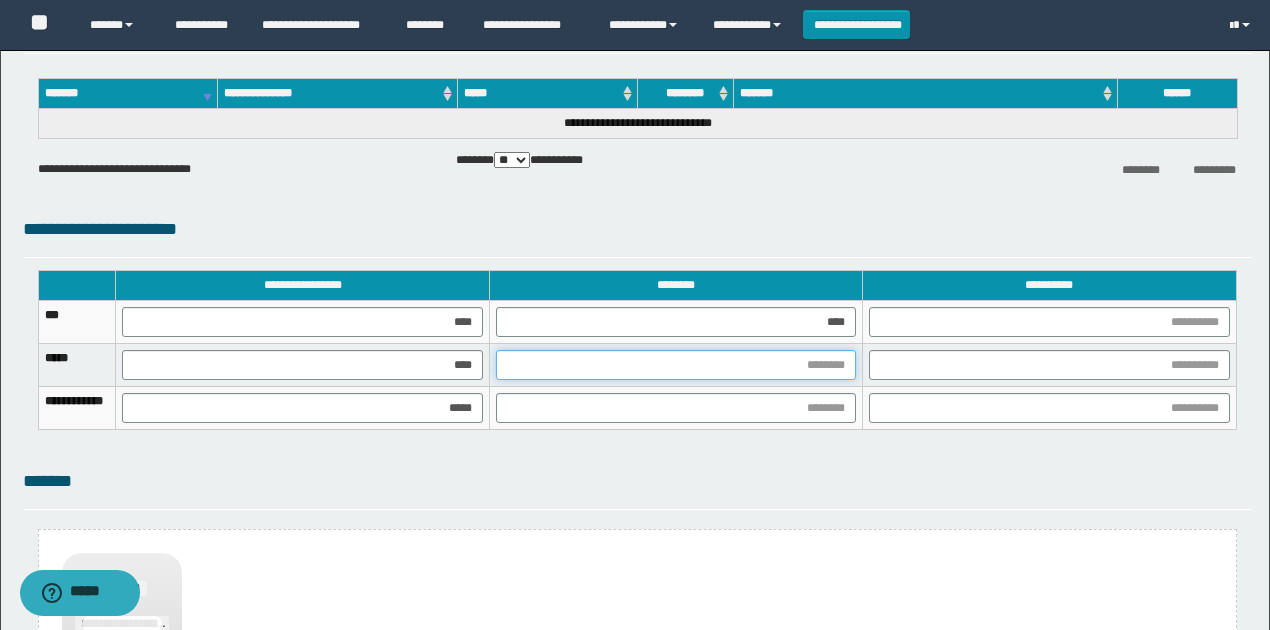 click at bounding box center [676, 365] 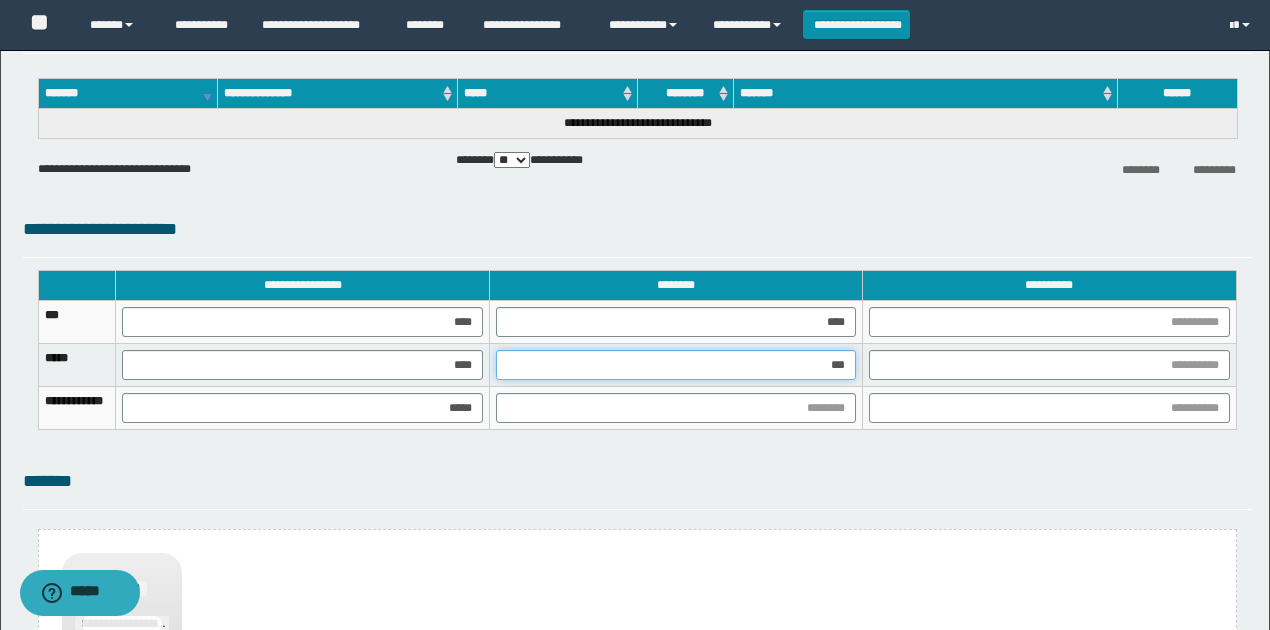 type on "****" 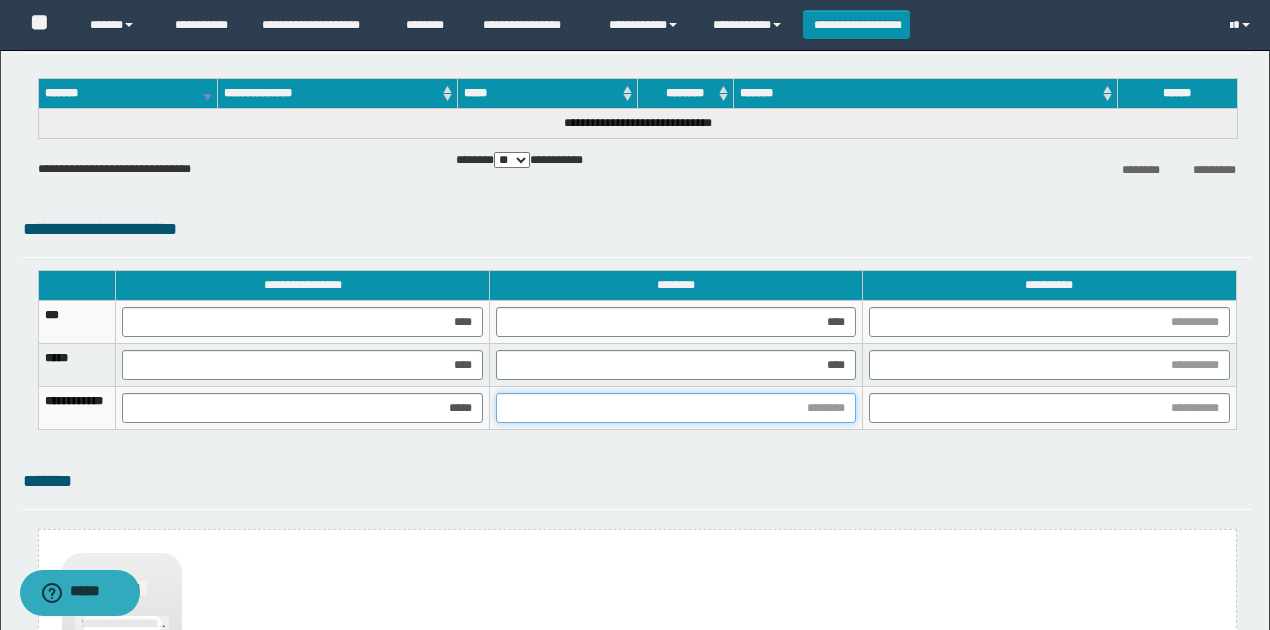 click at bounding box center [676, 408] 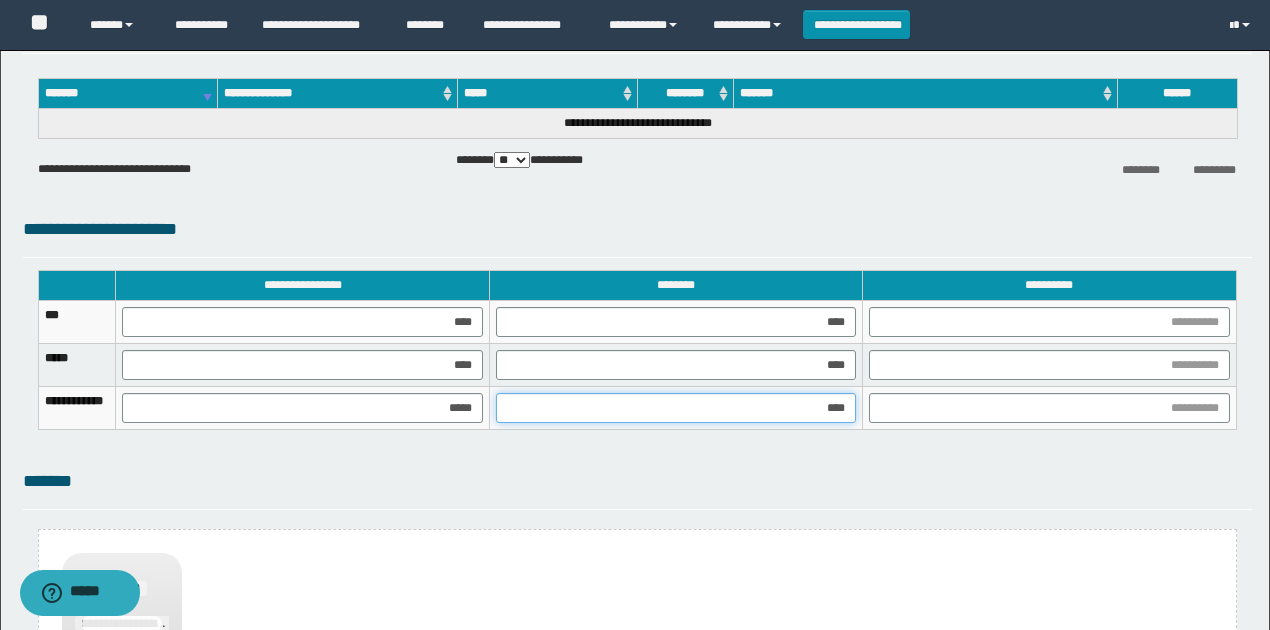 type on "*****" 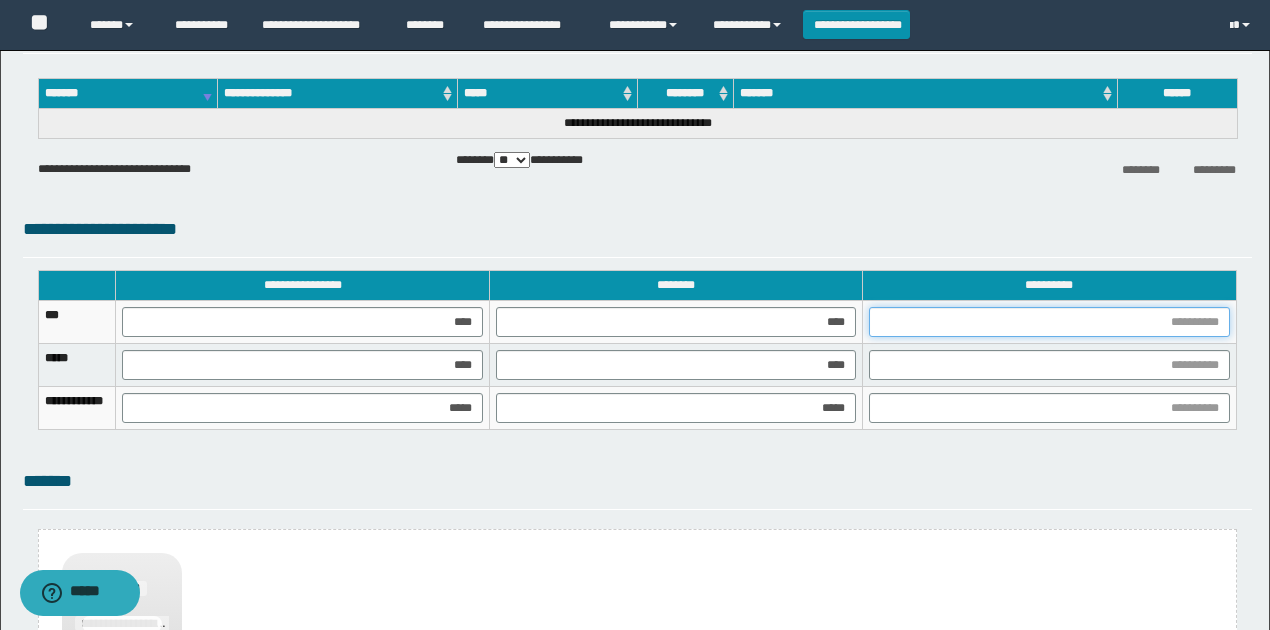 click at bounding box center (1049, 322) 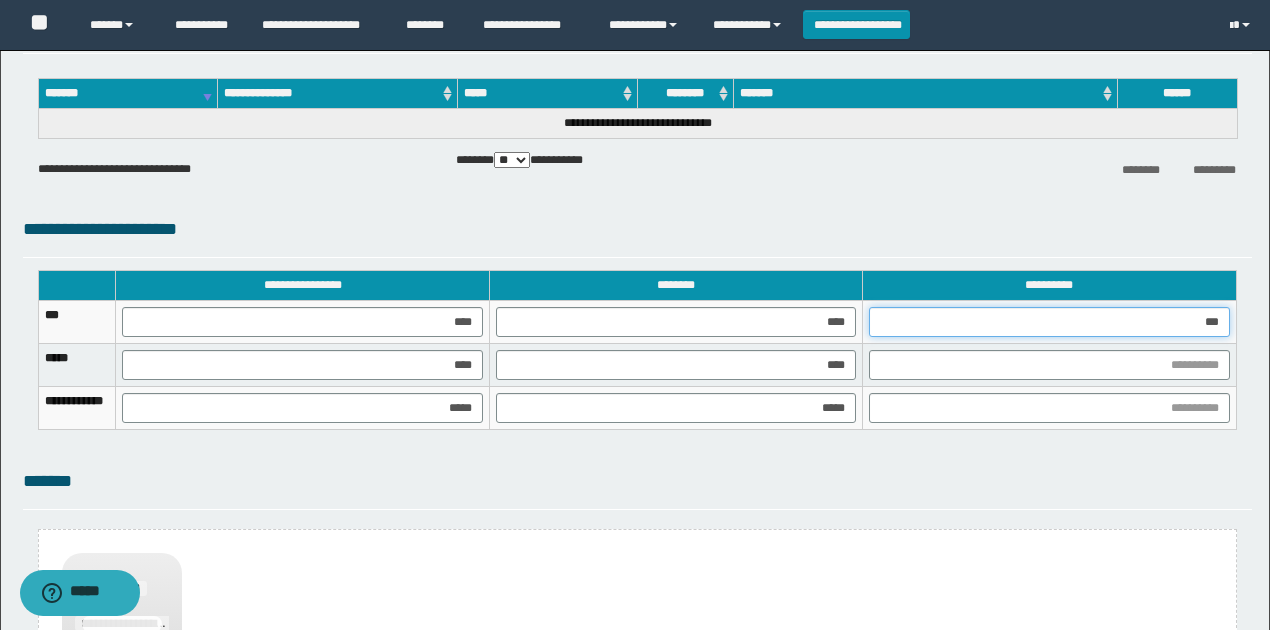 type on "****" 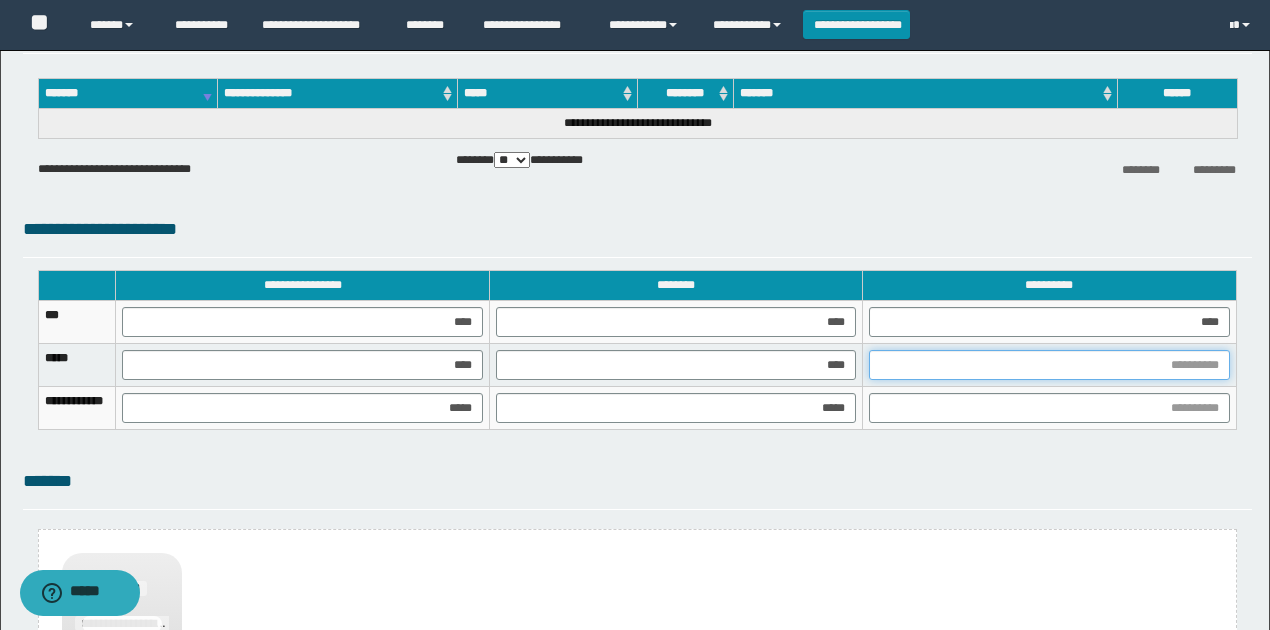 click at bounding box center [1049, 365] 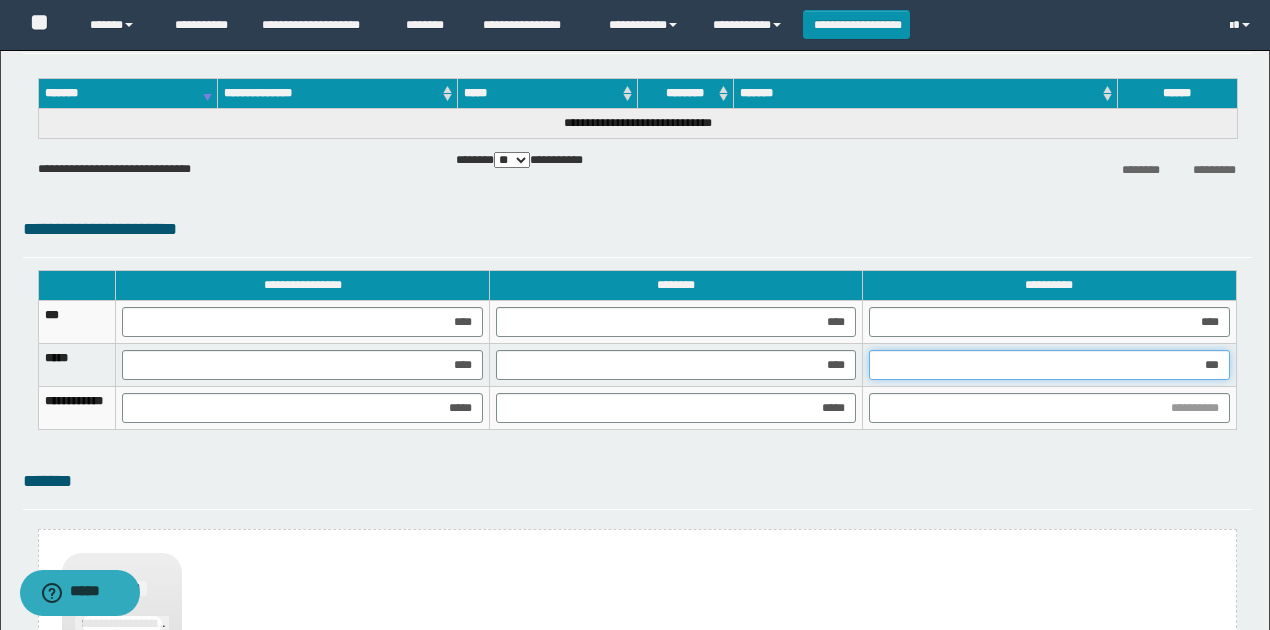 type on "****" 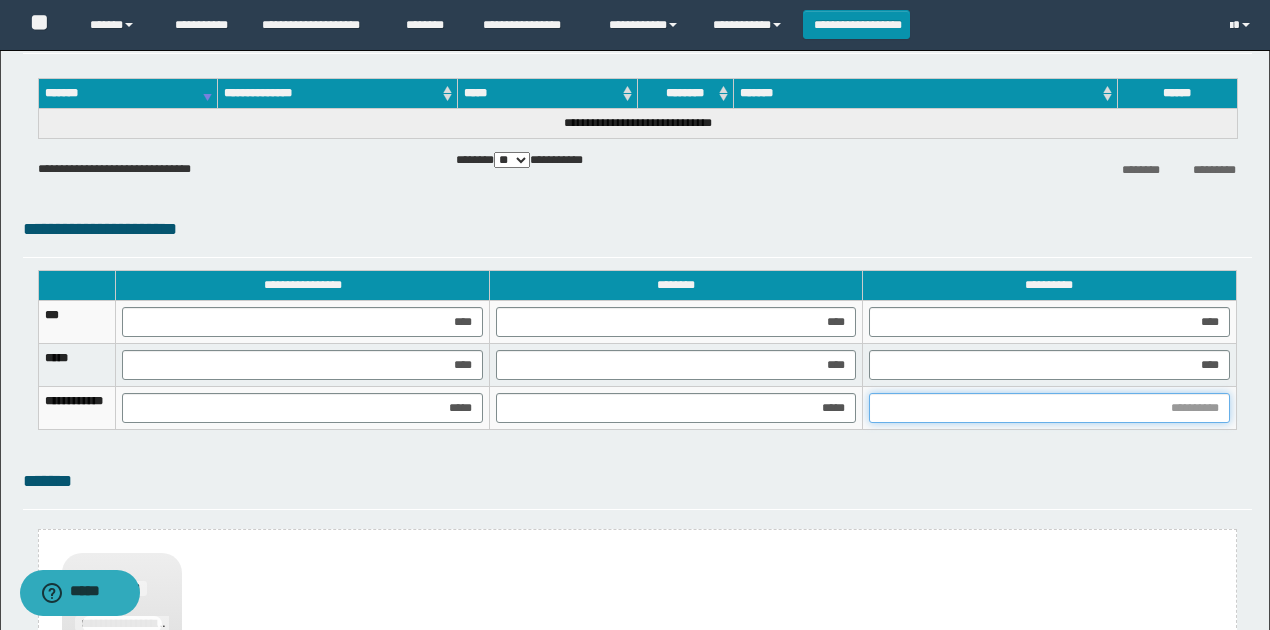 click at bounding box center [1049, 408] 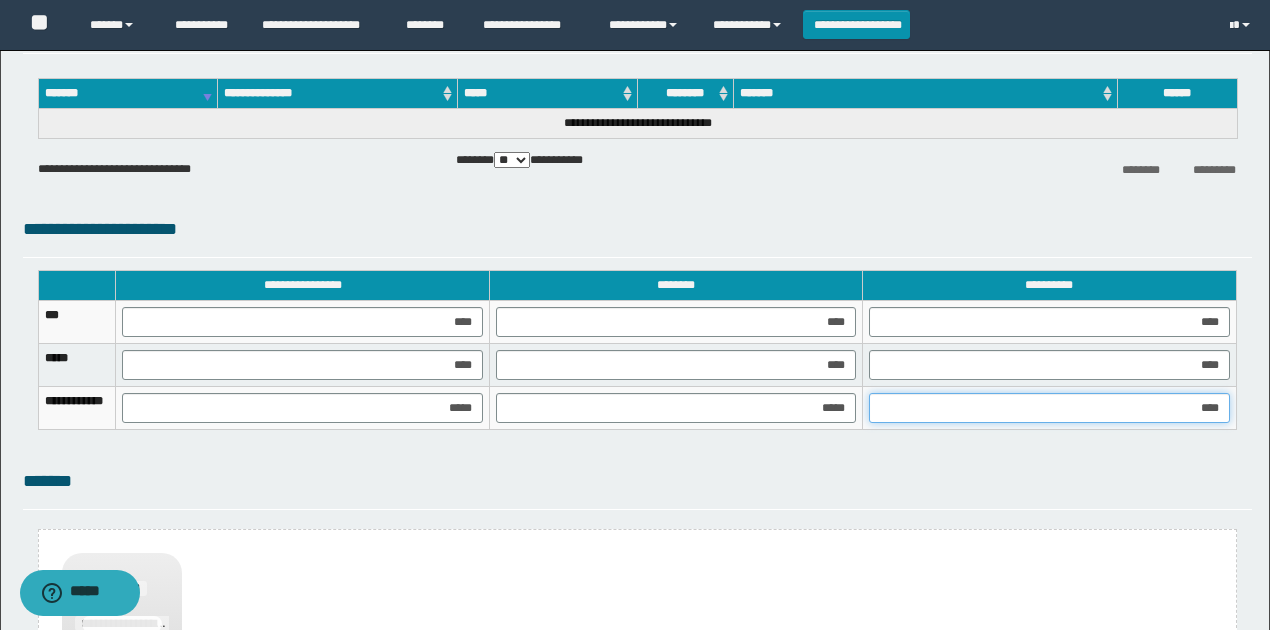 type on "*****" 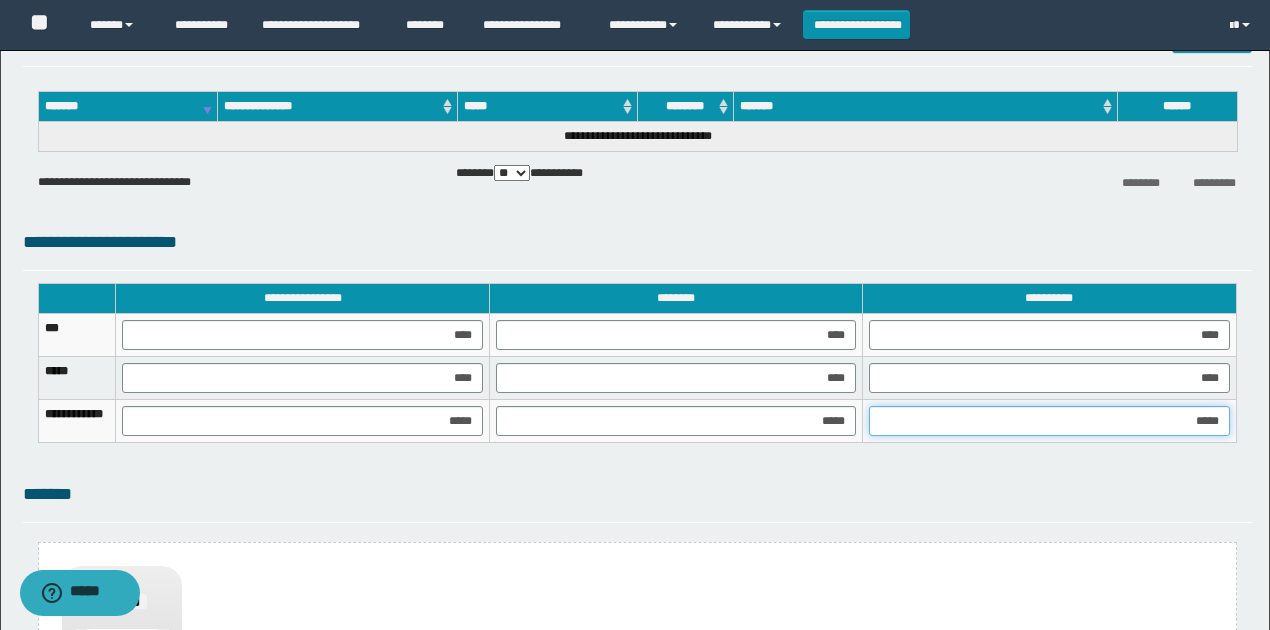 scroll, scrollTop: 1421, scrollLeft: 0, axis: vertical 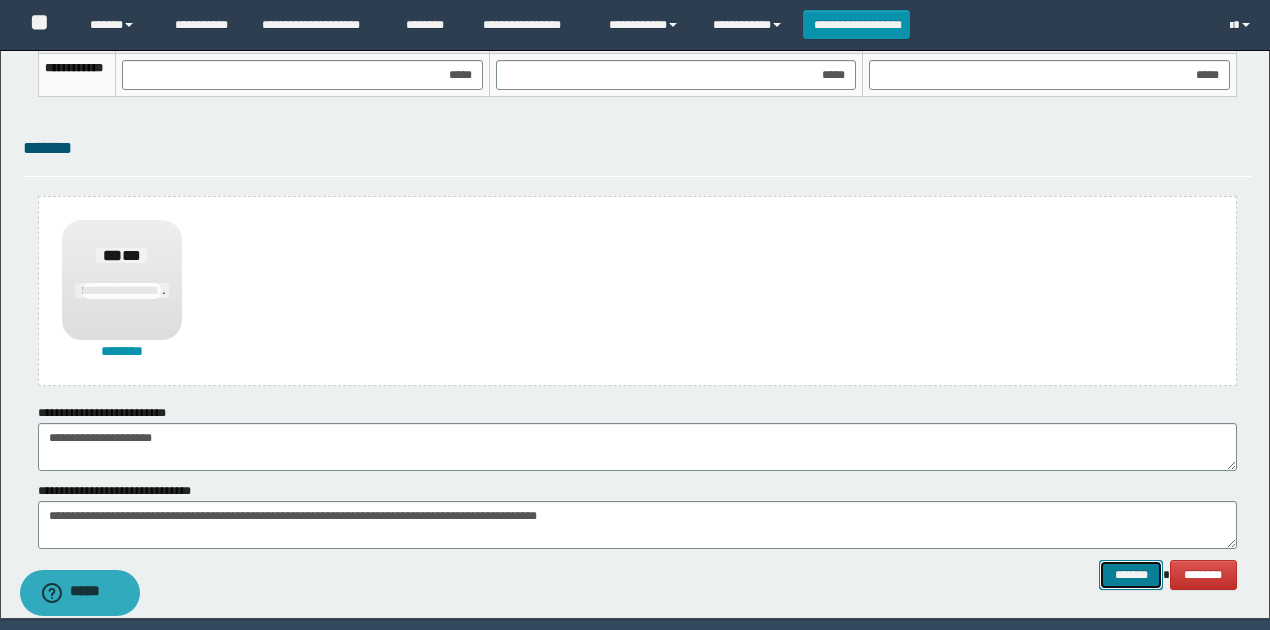 click on "*******" at bounding box center [1131, 574] 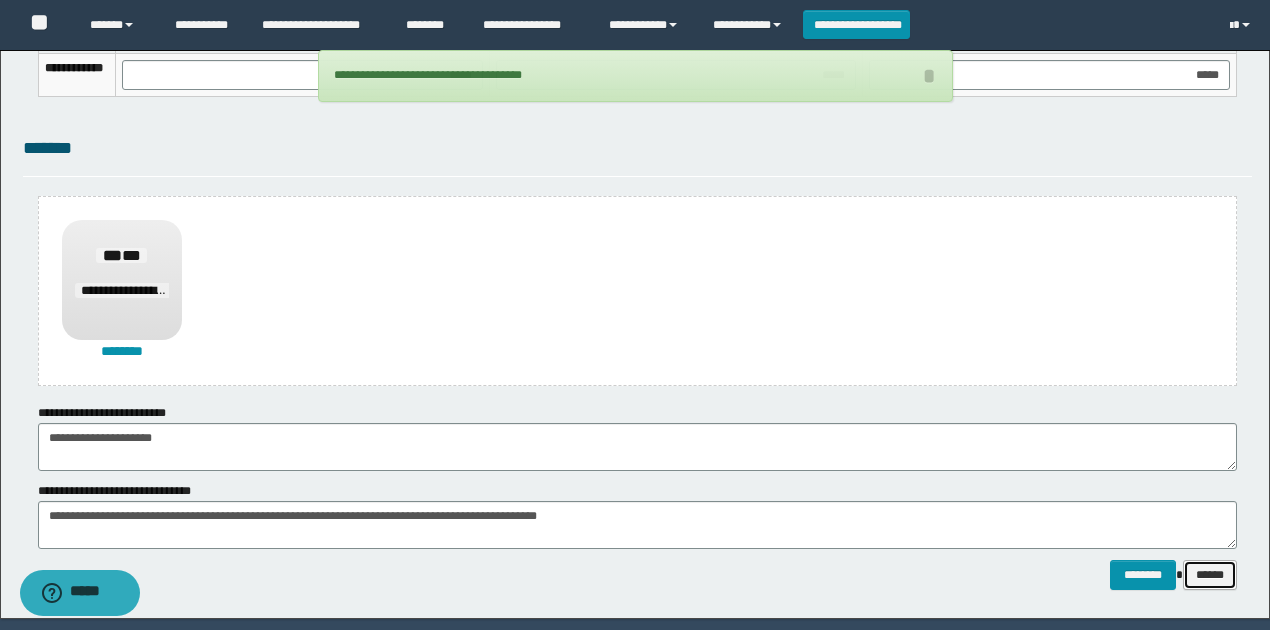 click on "******" at bounding box center (1210, 574) 